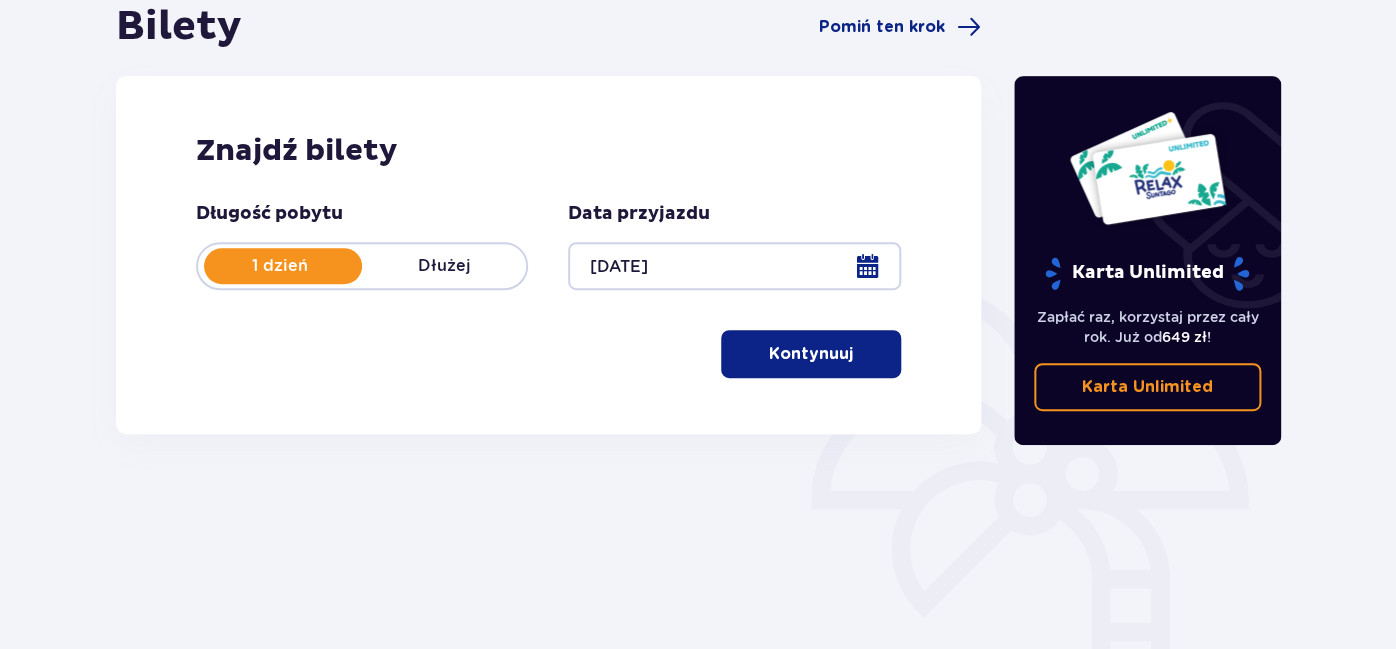 scroll, scrollTop: 211, scrollLeft: 0, axis: vertical 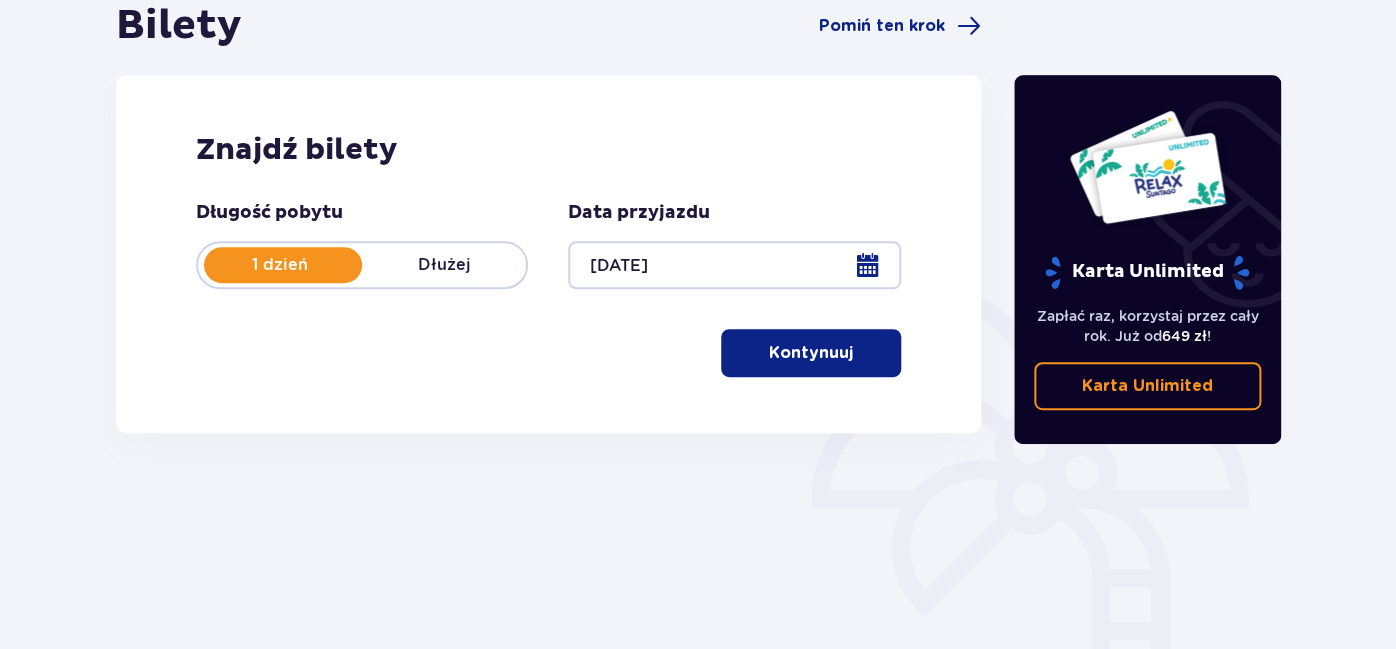 click on "Kontynuuj" at bounding box center (811, 353) 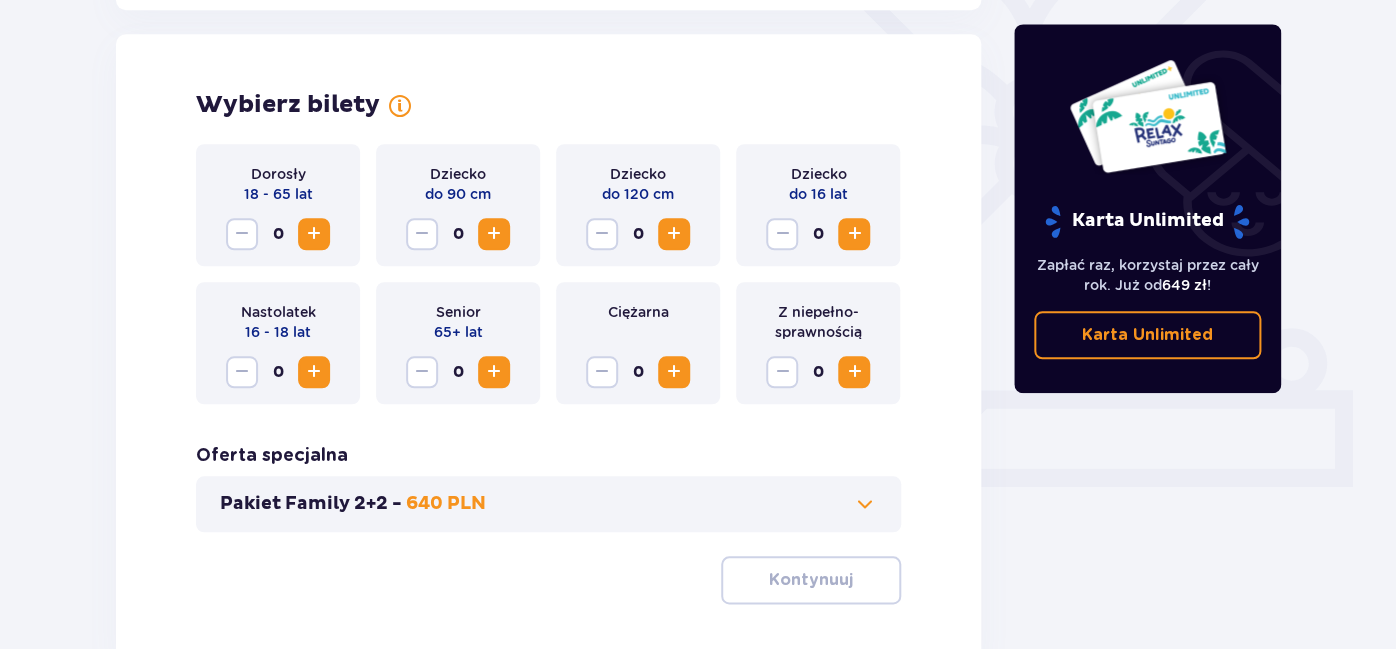 scroll, scrollTop: 555, scrollLeft: 0, axis: vertical 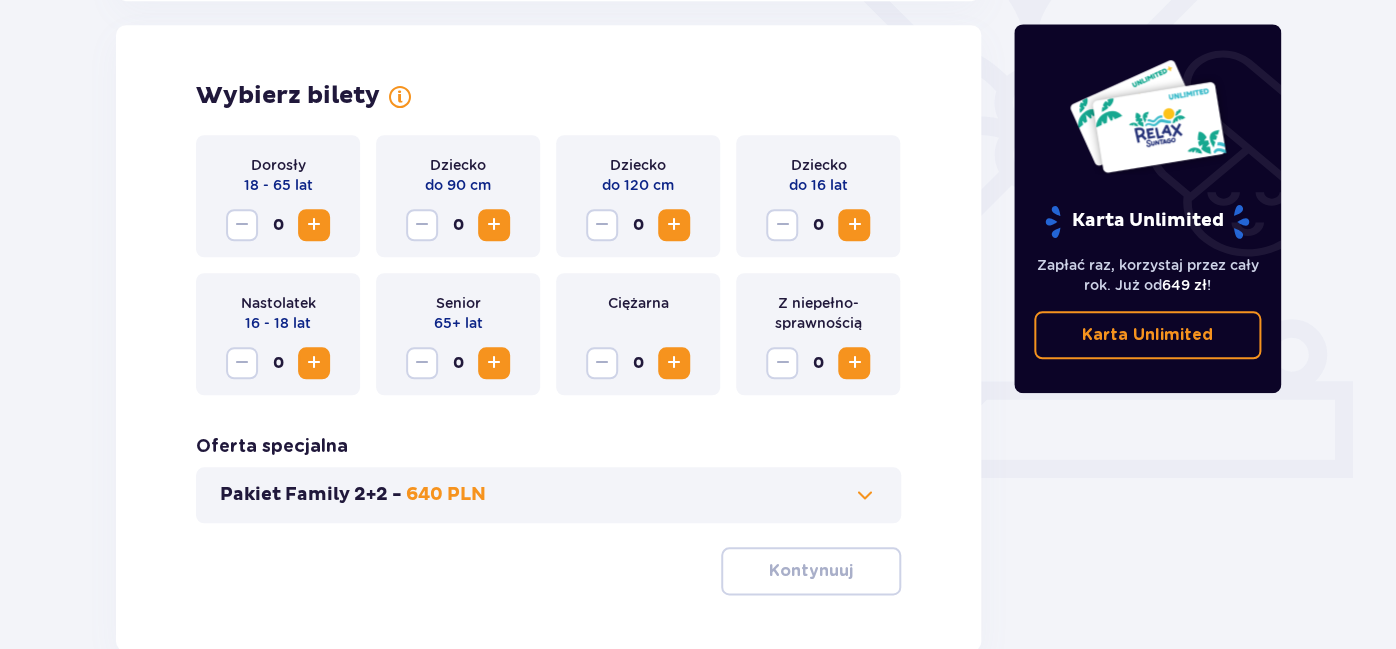 click at bounding box center (314, 225) 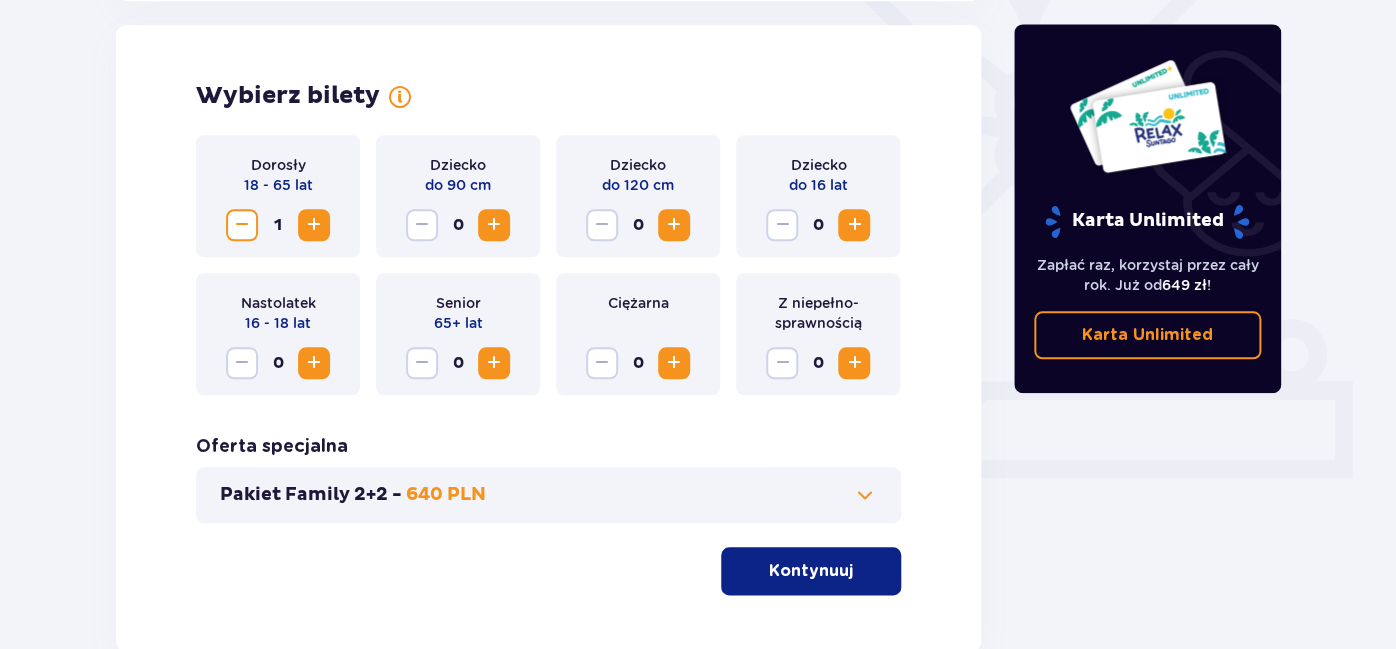 click at bounding box center [314, 225] 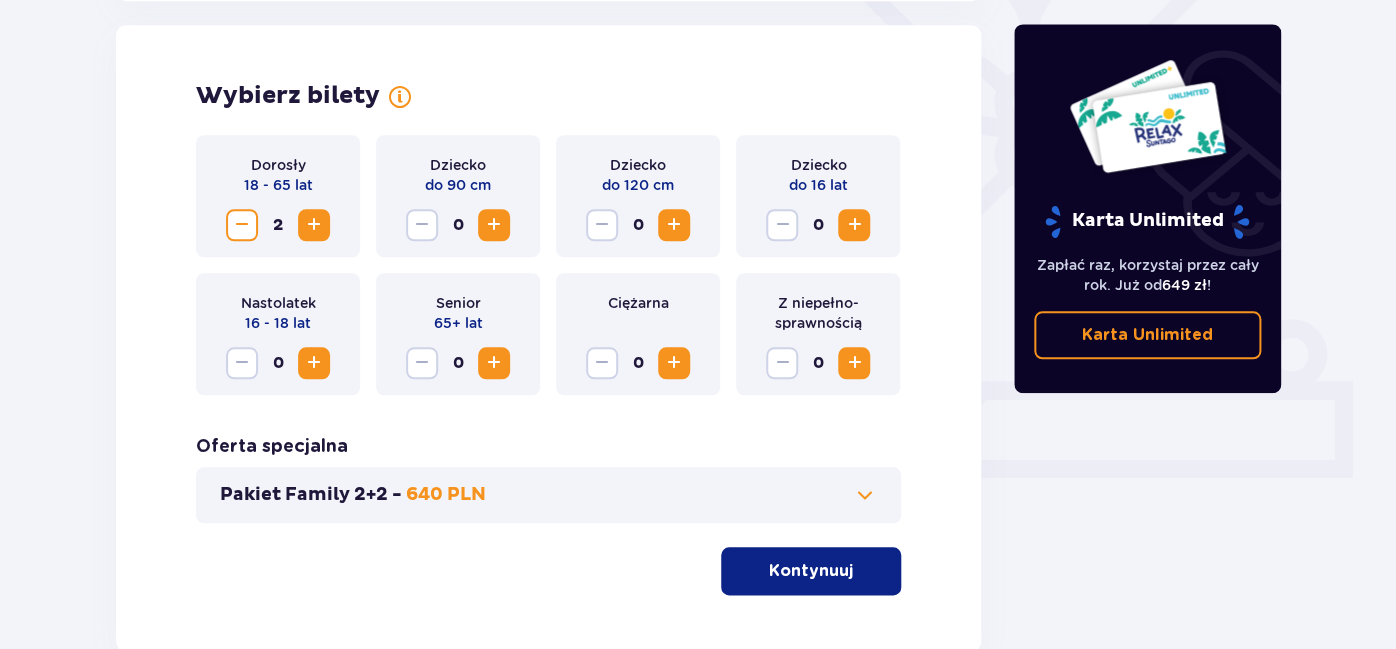 click at bounding box center [854, 225] 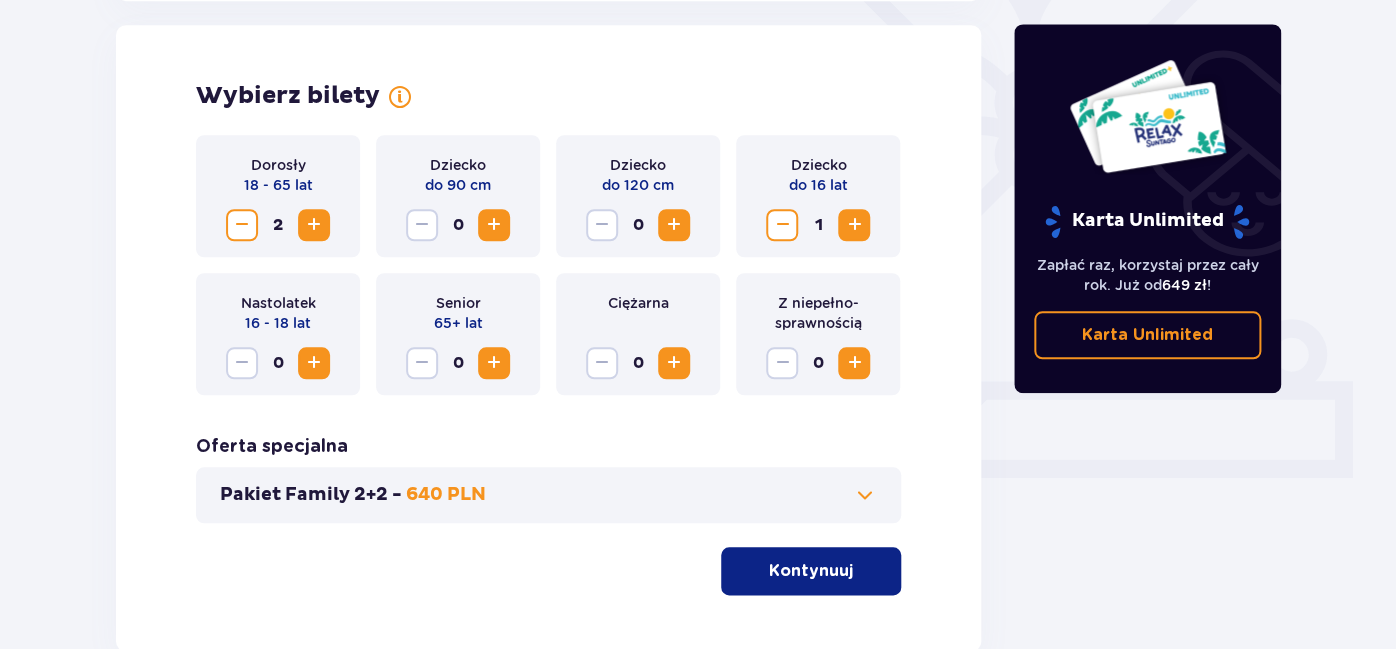 click on "Kontynuuj" at bounding box center (811, 571) 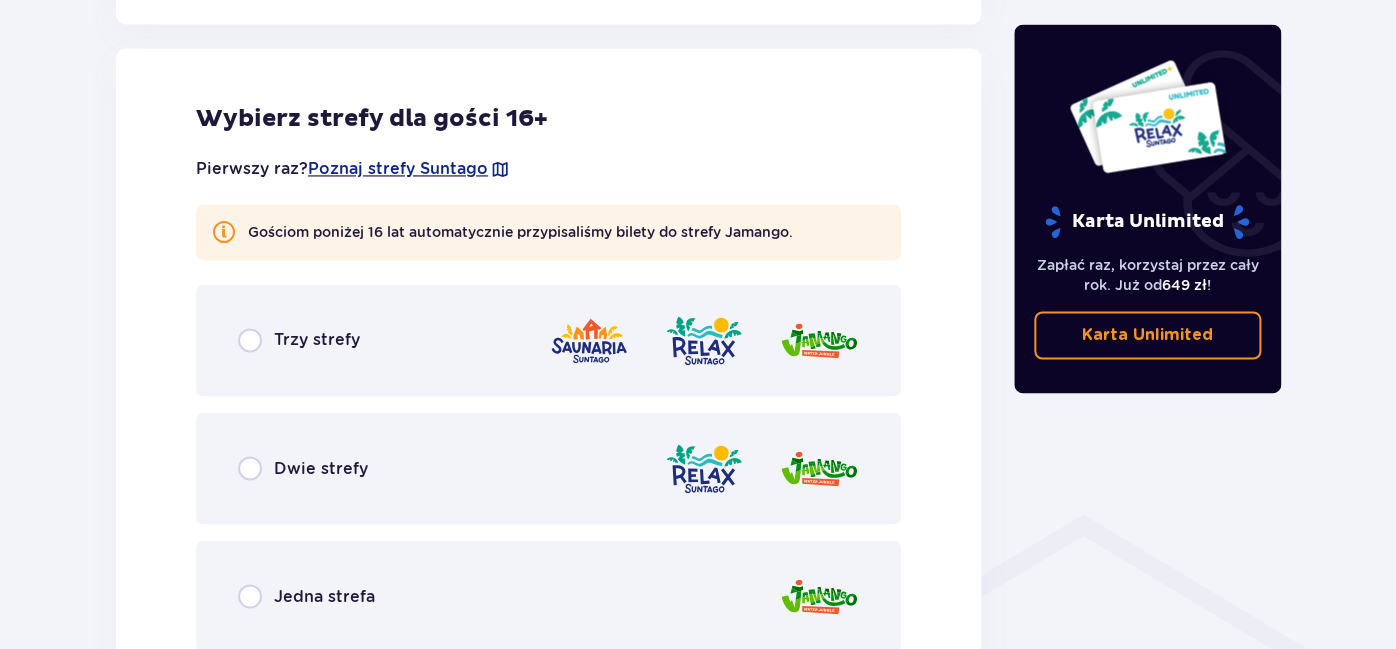 scroll, scrollTop: 1215, scrollLeft: 0, axis: vertical 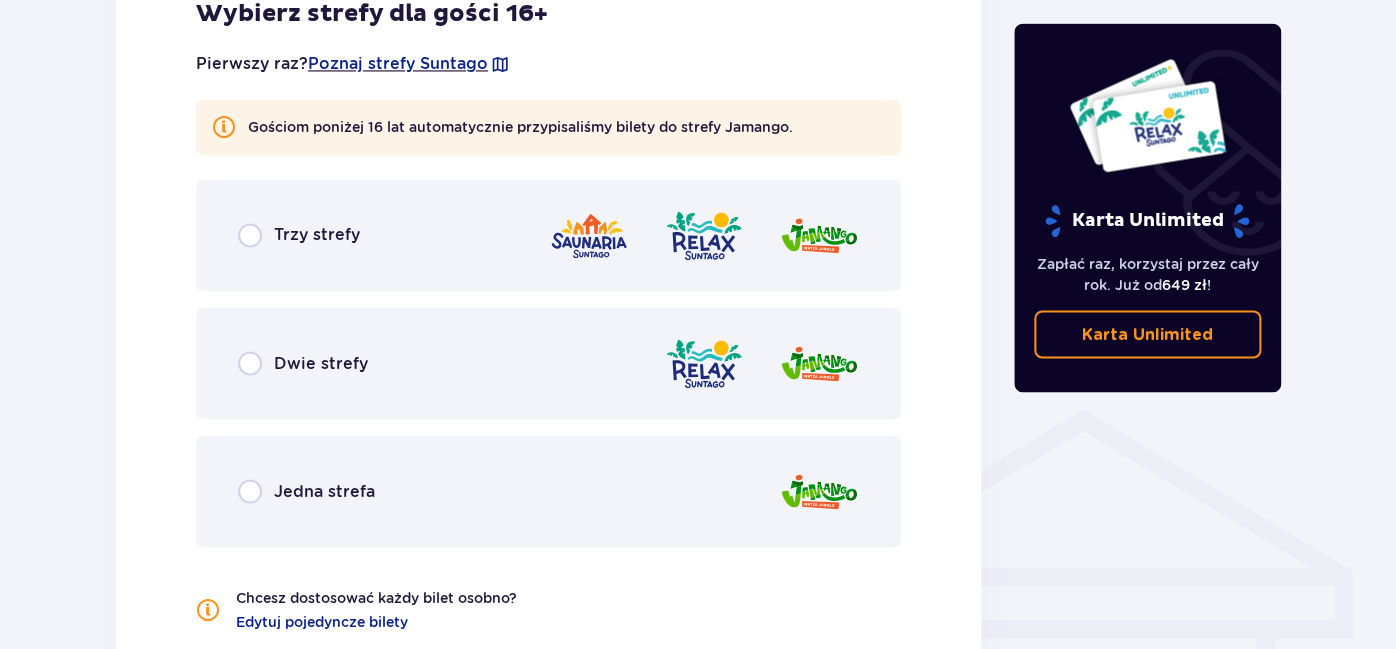click on "Jedna strefa" at bounding box center (324, 491) 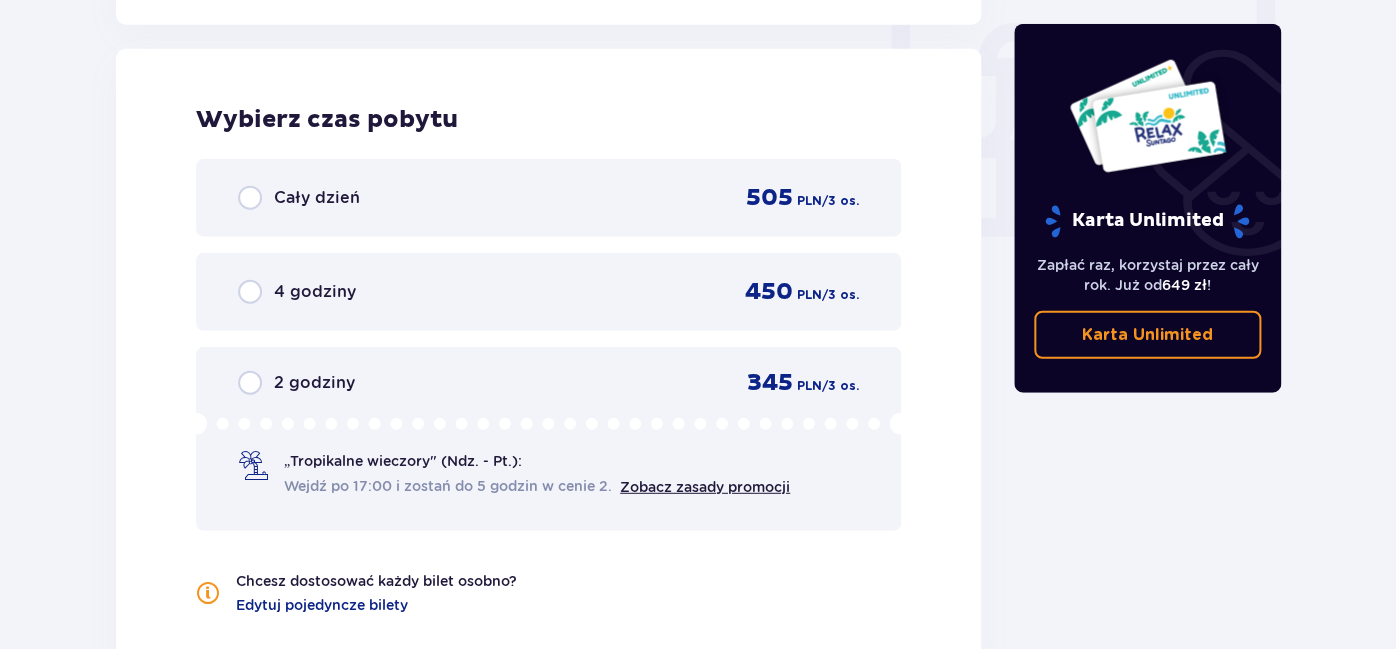 scroll, scrollTop: 1878, scrollLeft: 0, axis: vertical 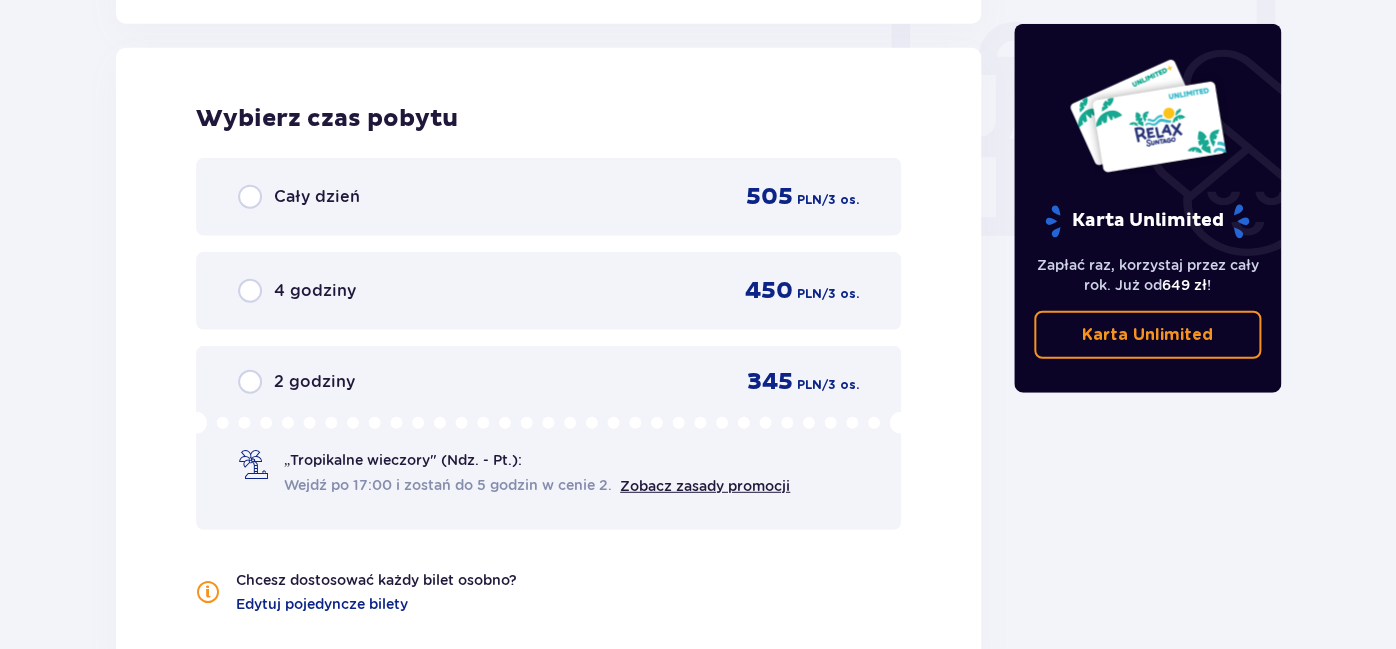 click on "Cały dzień" at bounding box center (317, 197) 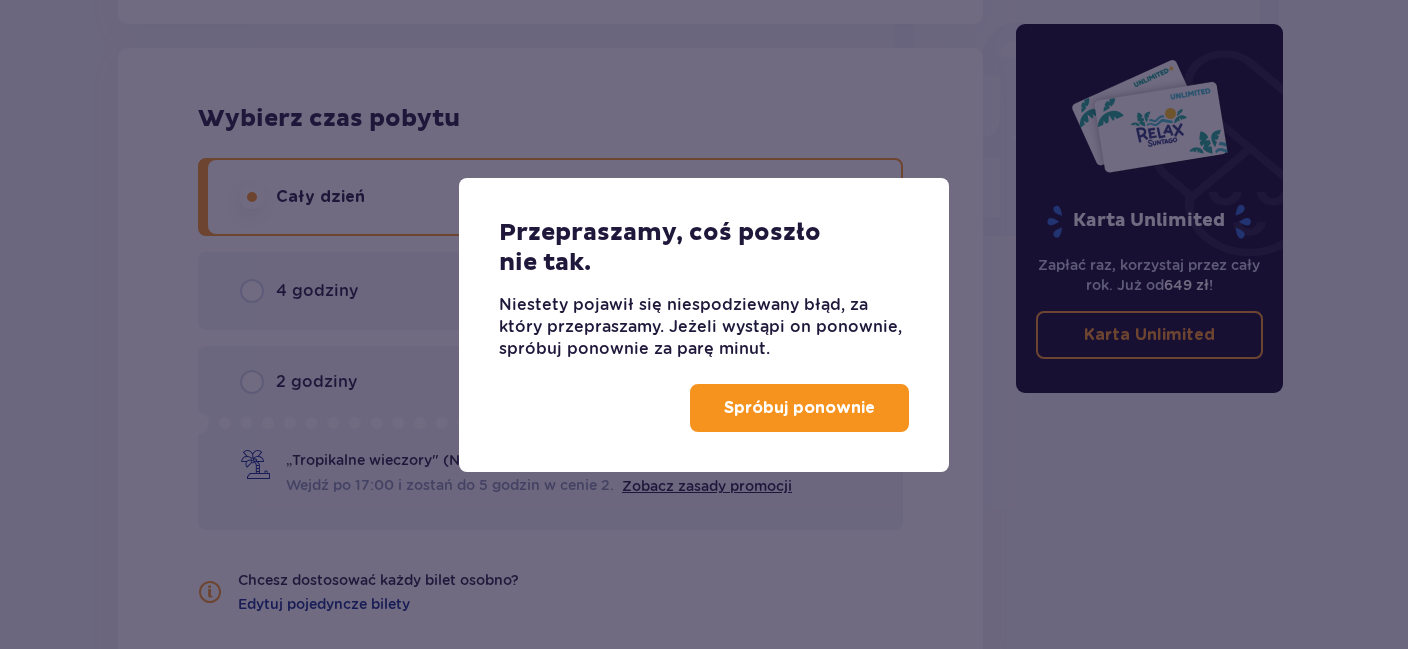 click on "Spróbuj ponownie" at bounding box center (799, 408) 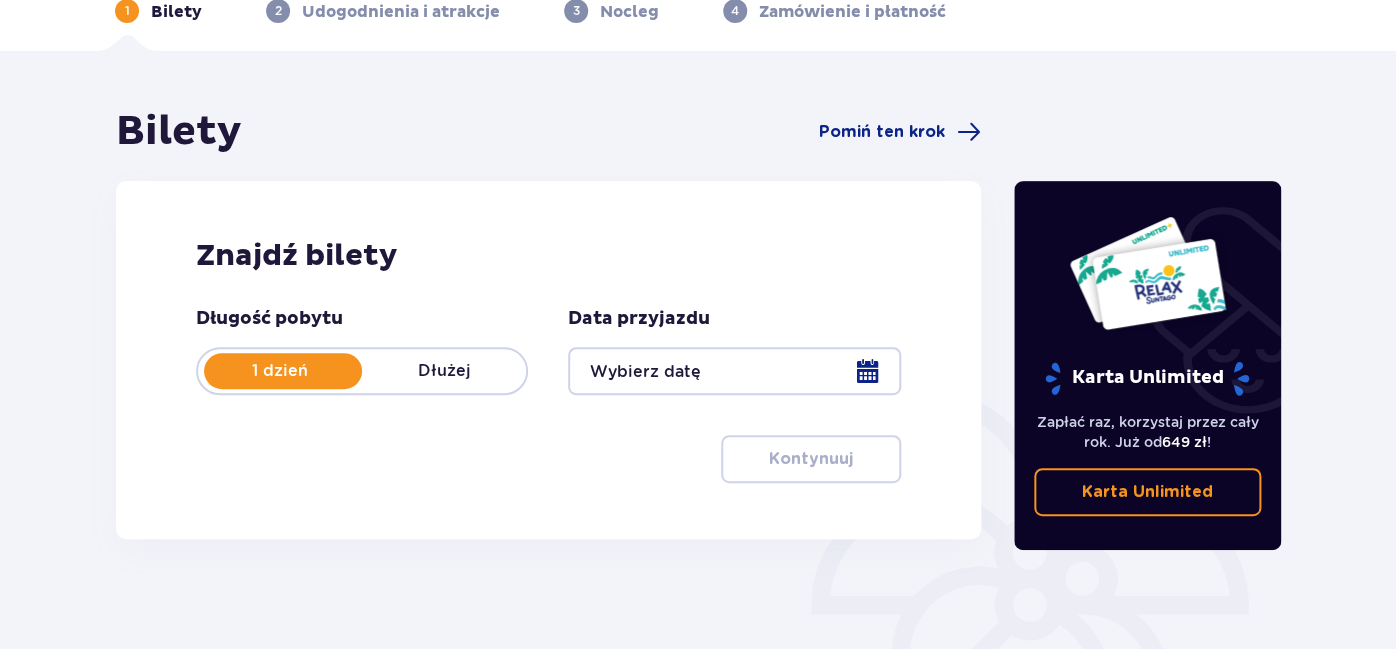 scroll, scrollTop: 211, scrollLeft: 0, axis: vertical 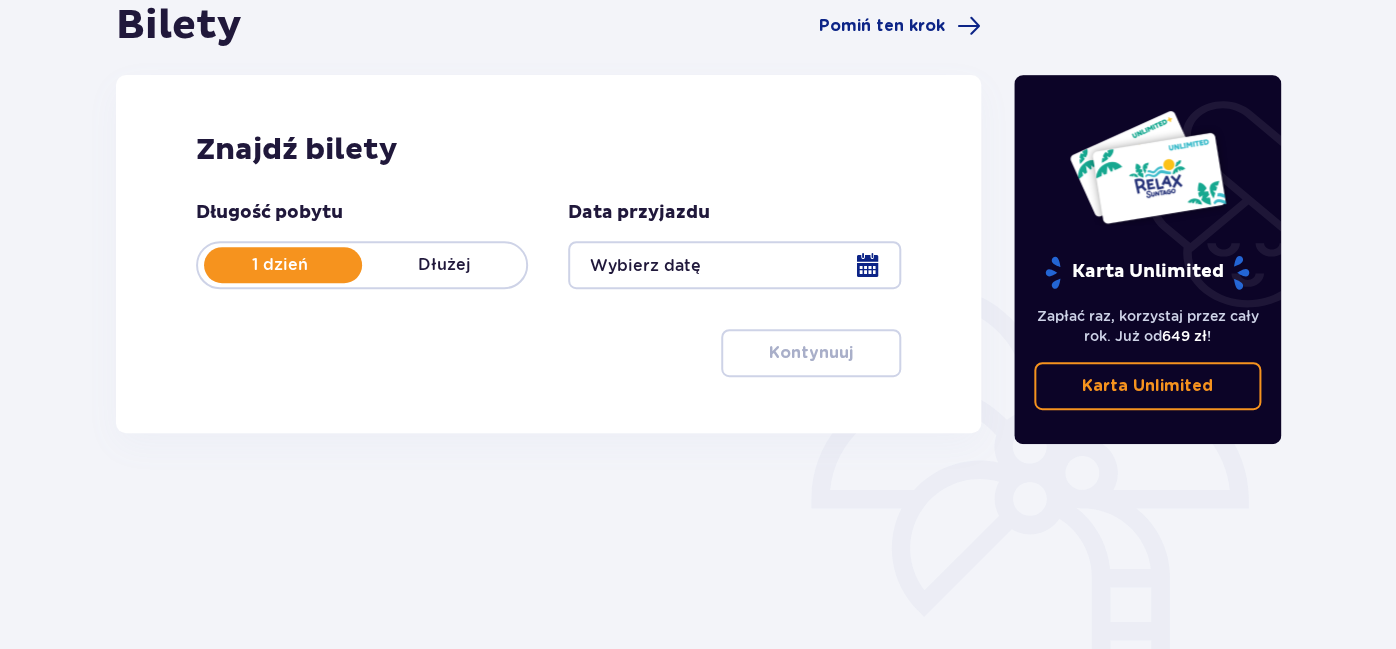 click at bounding box center (734, 265) 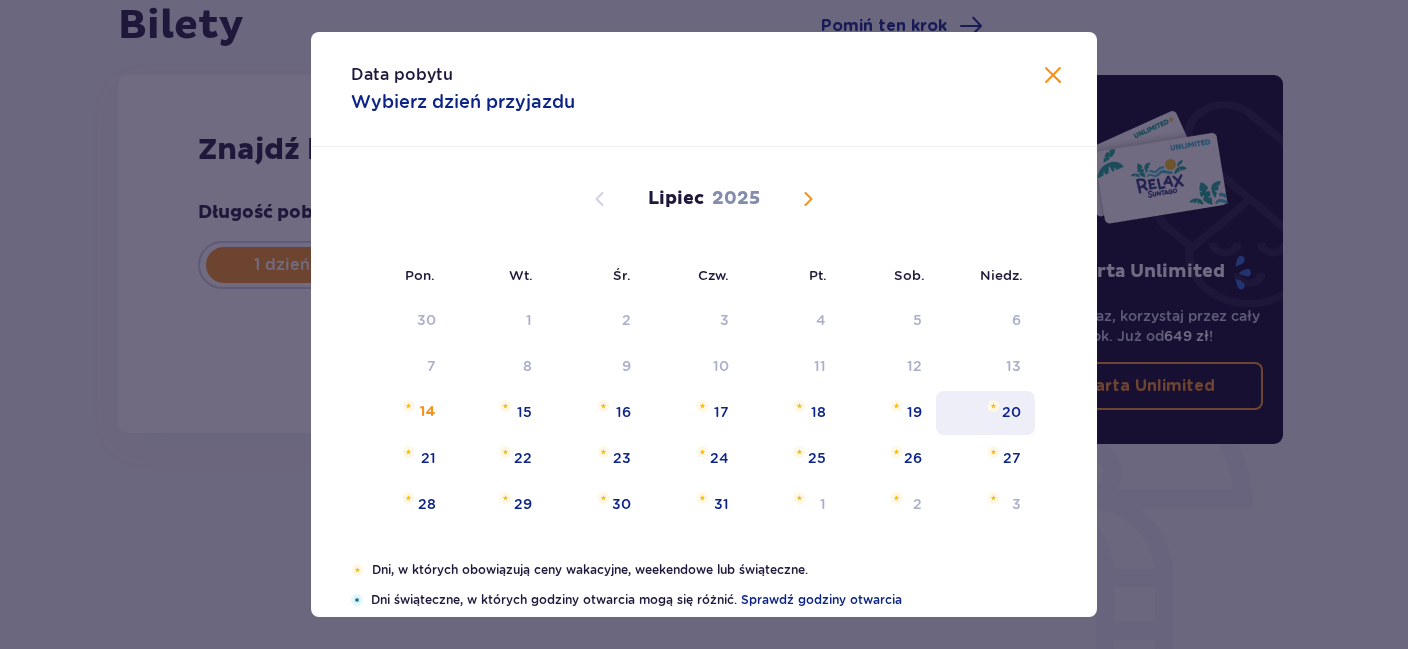 click on "20" at bounding box center [1011, 412] 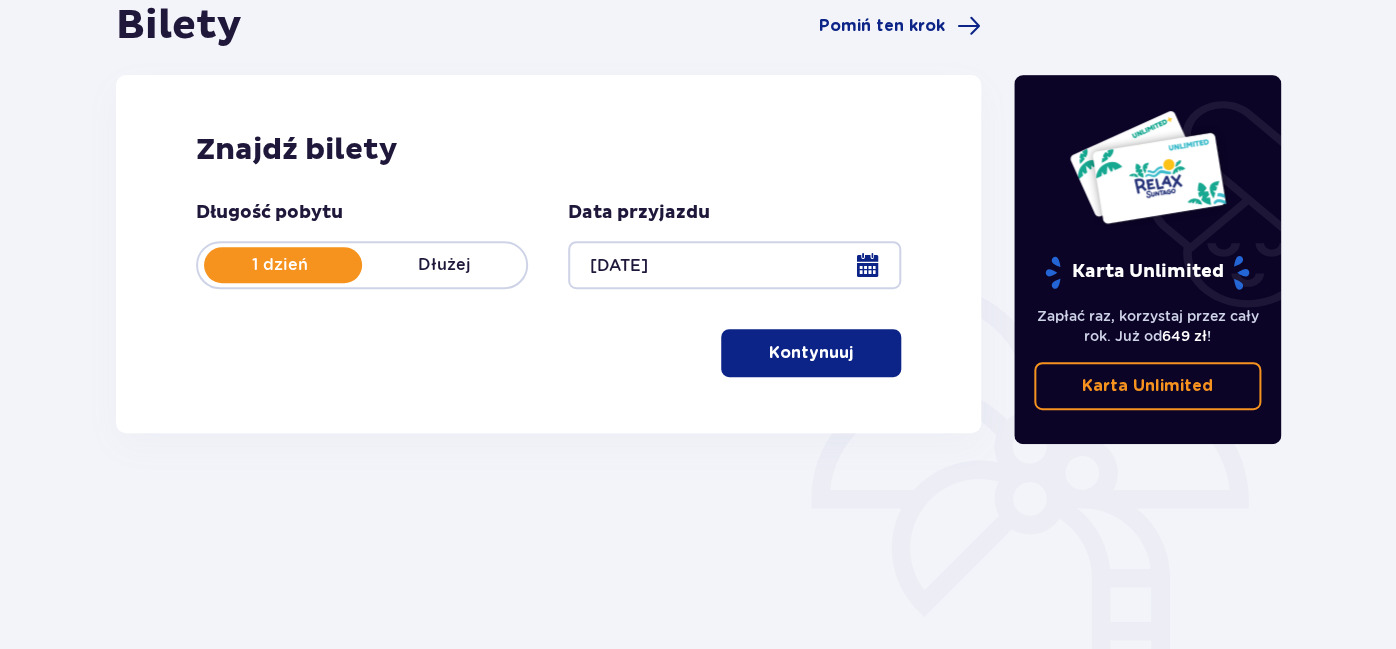 click on "Kontynuuj" at bounding box center (811, 353) 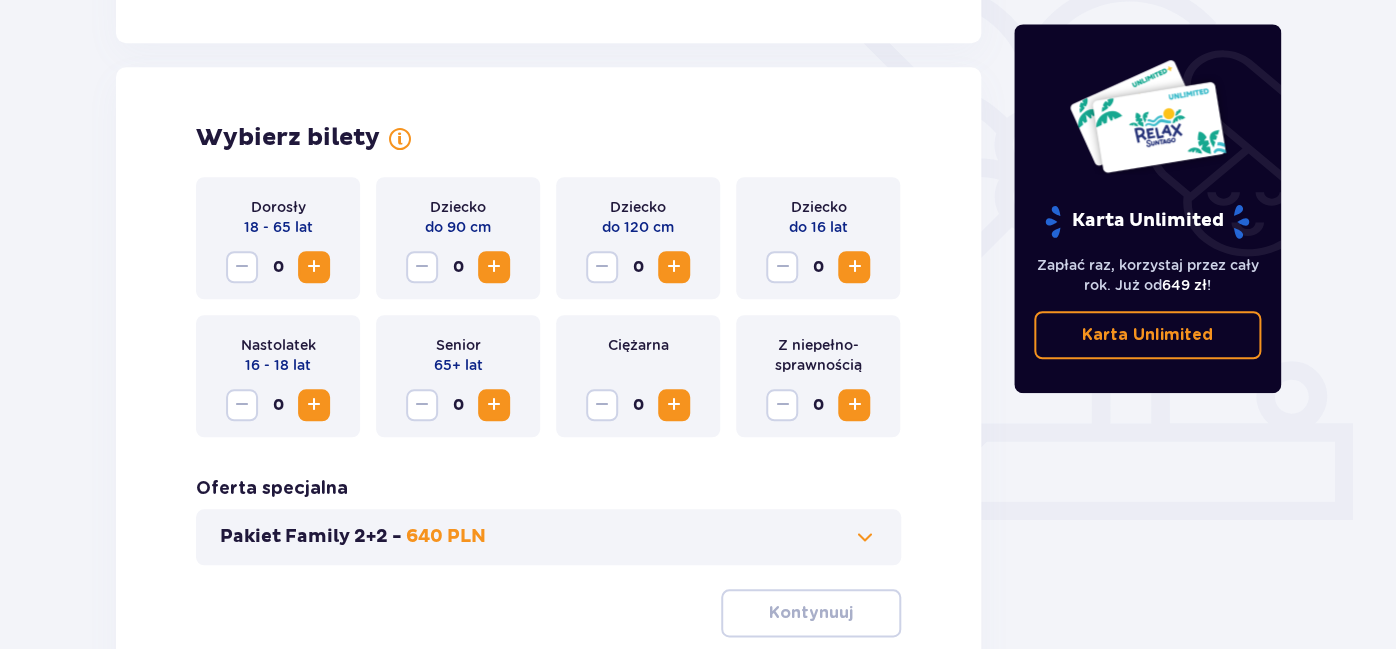 scroll, scrollTop: 555, scrollLeft: 0, axis: vertical 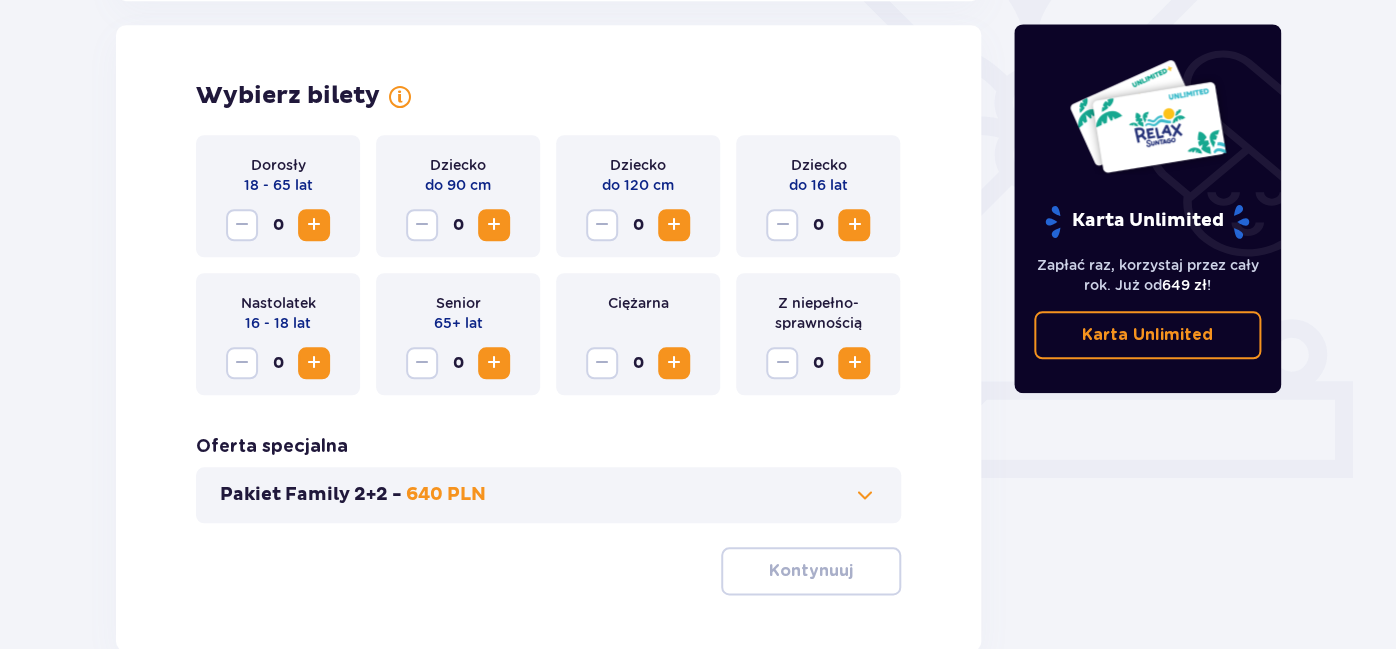 click at bounding box center (314, 225) 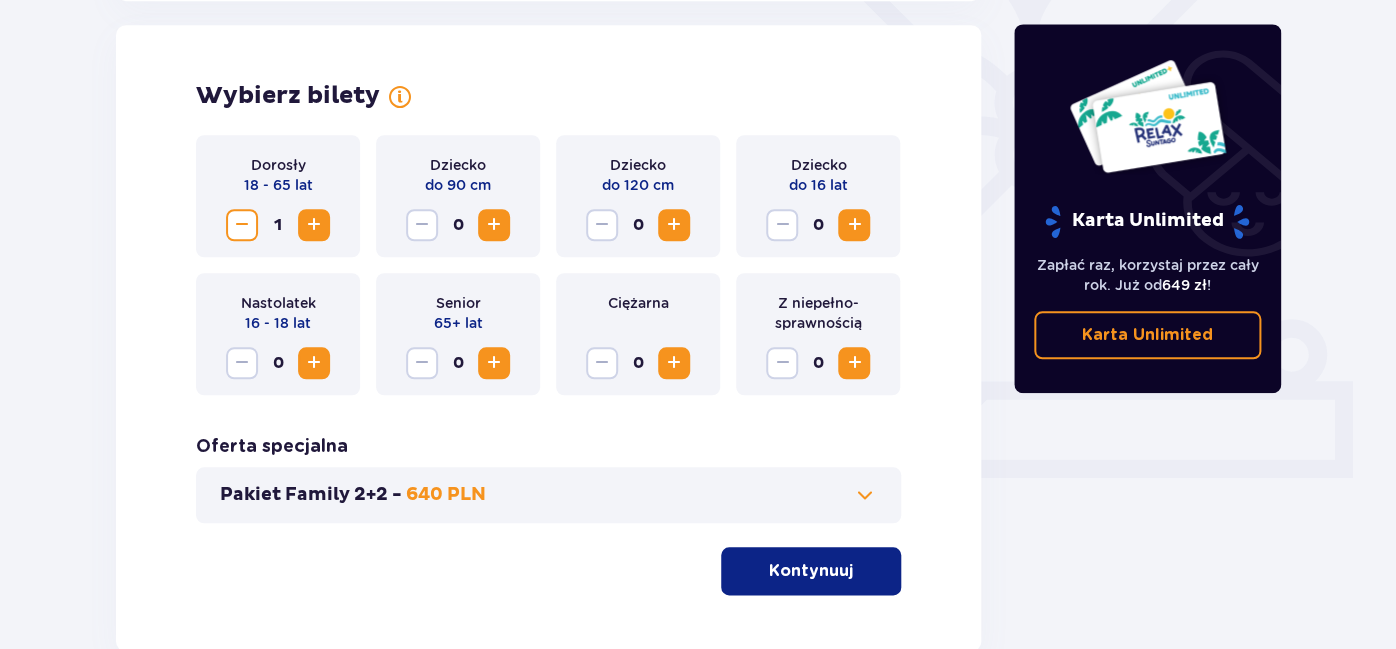 click at bounding box center (314, 225) 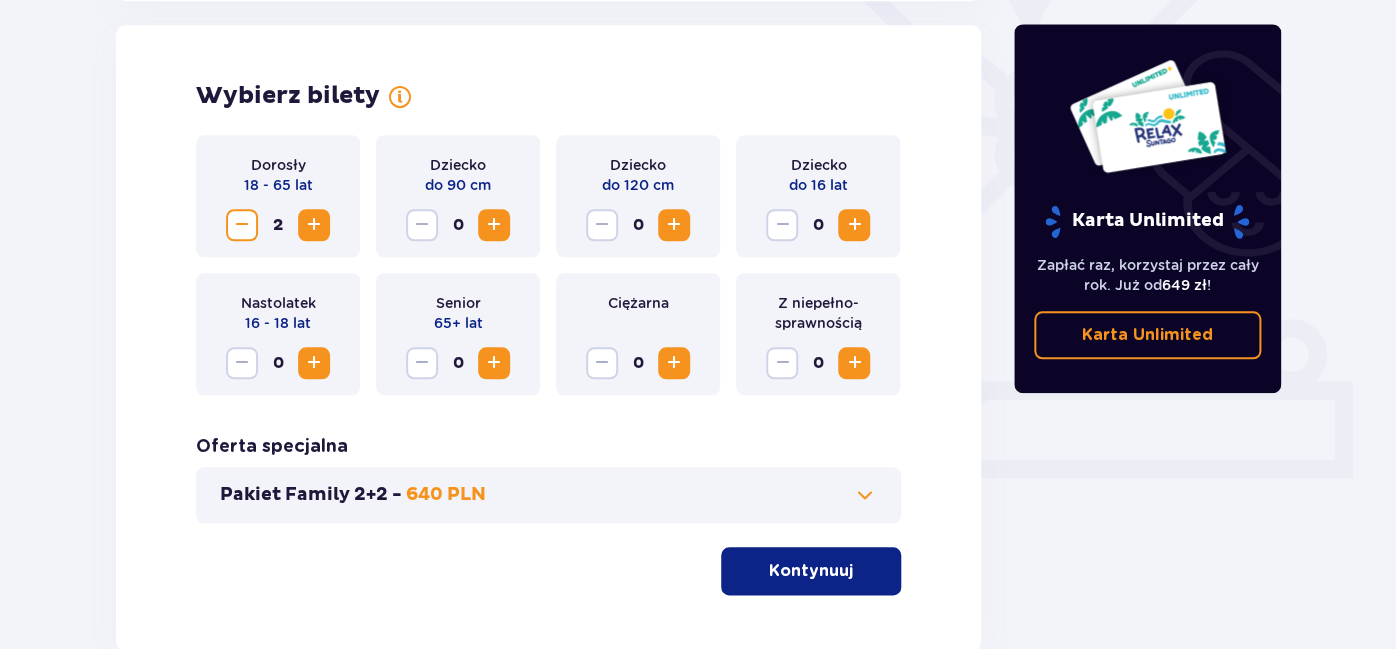 click at bounding box center (854, 225) 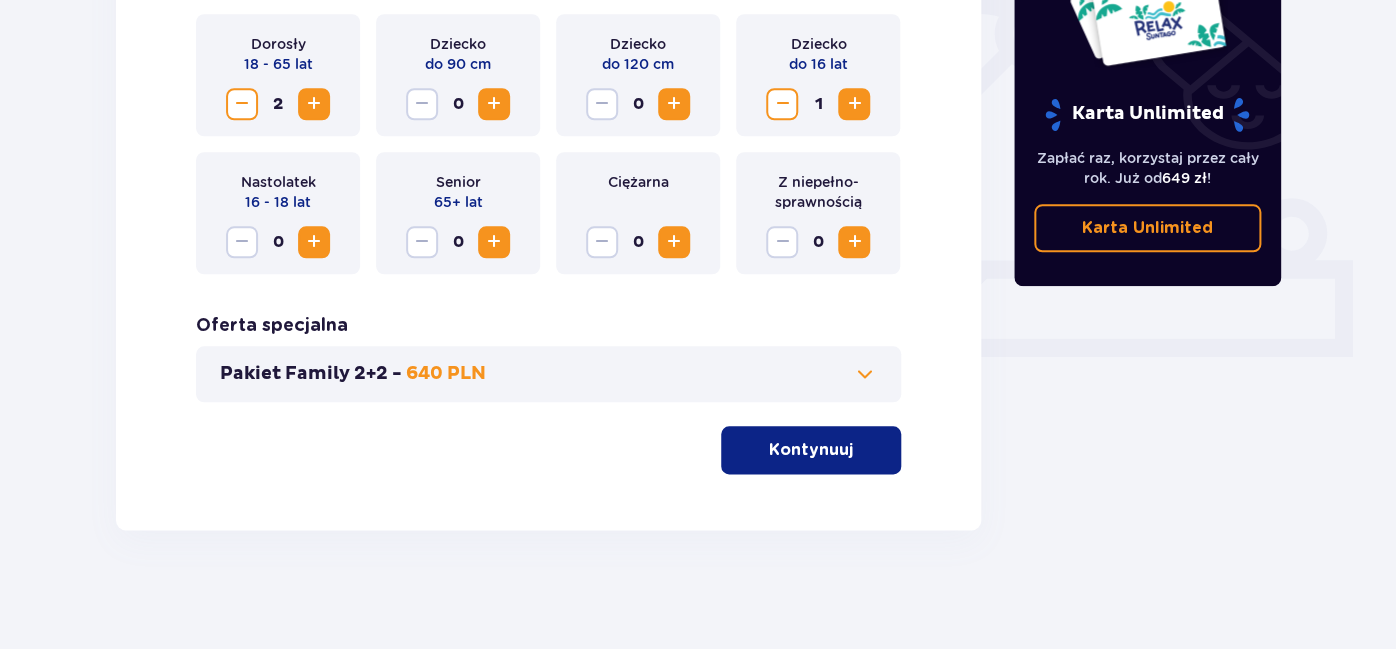 click on "Kontynuuj" at bounding box center [811, 450] 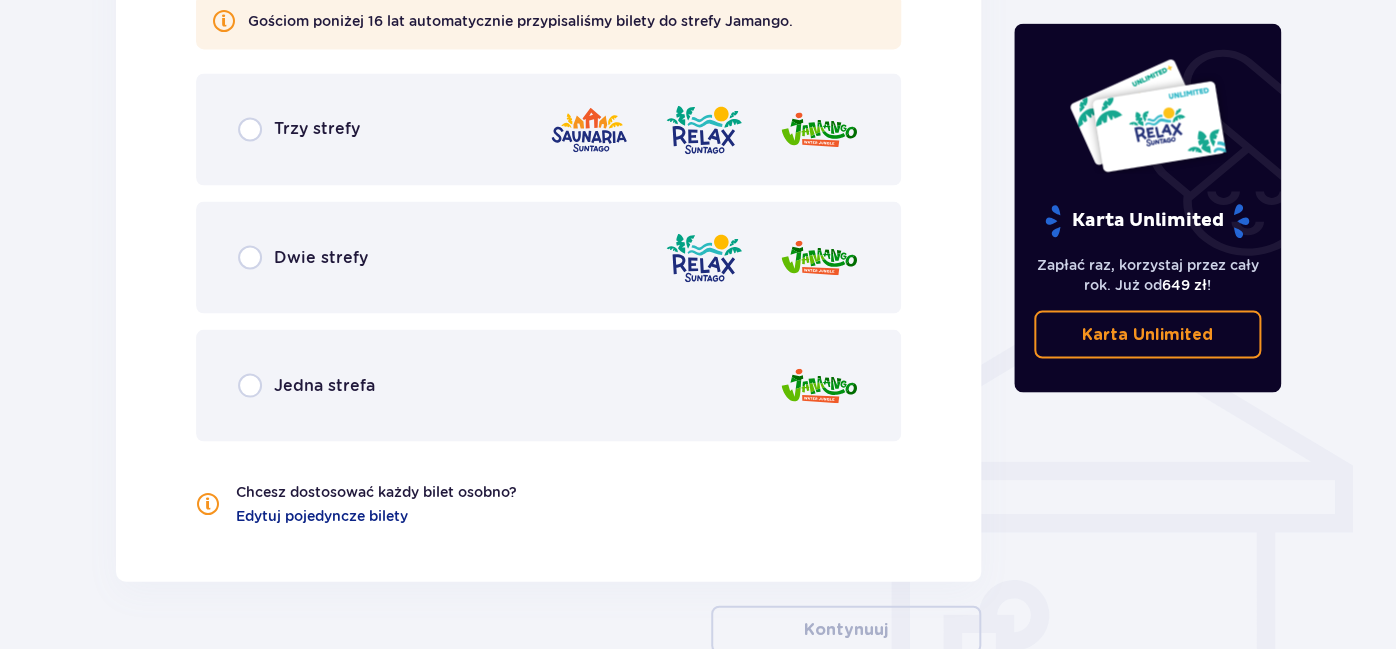 click on "Jedna strefa" at bounding box center [324, 385] 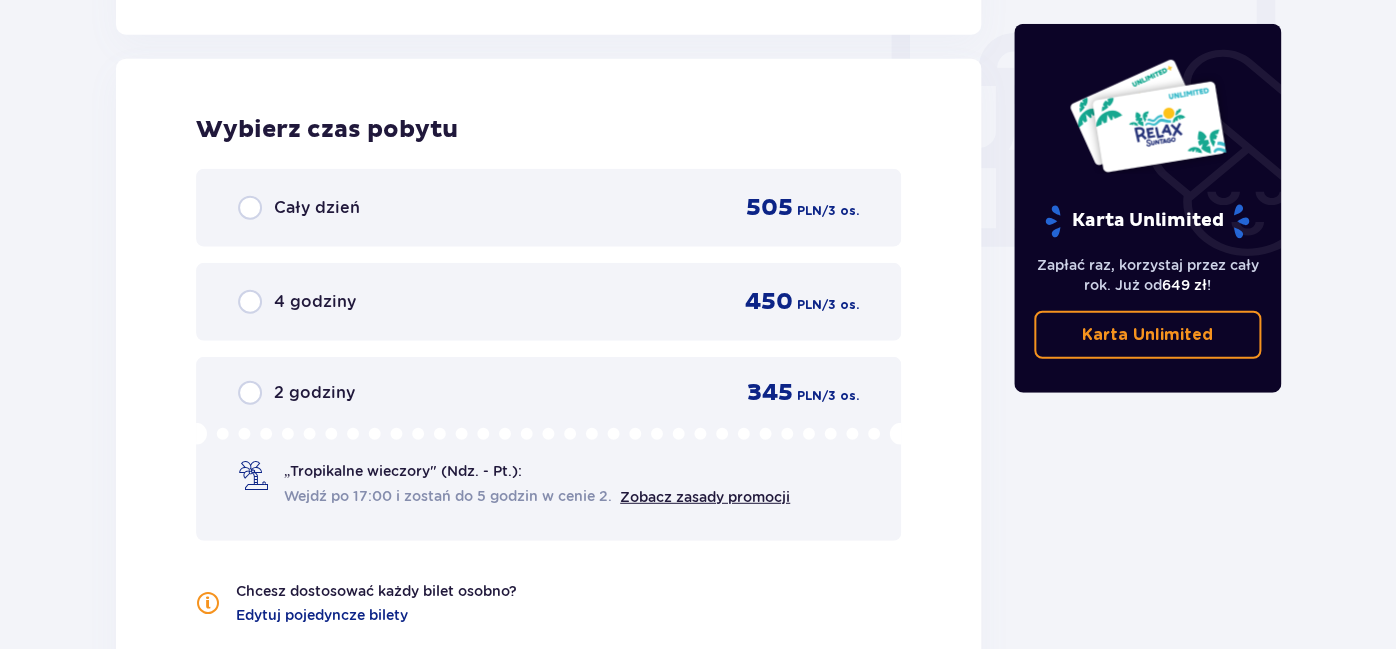 scroll, scrollTop: 1878, scrollLeft: 0, axis: vertical 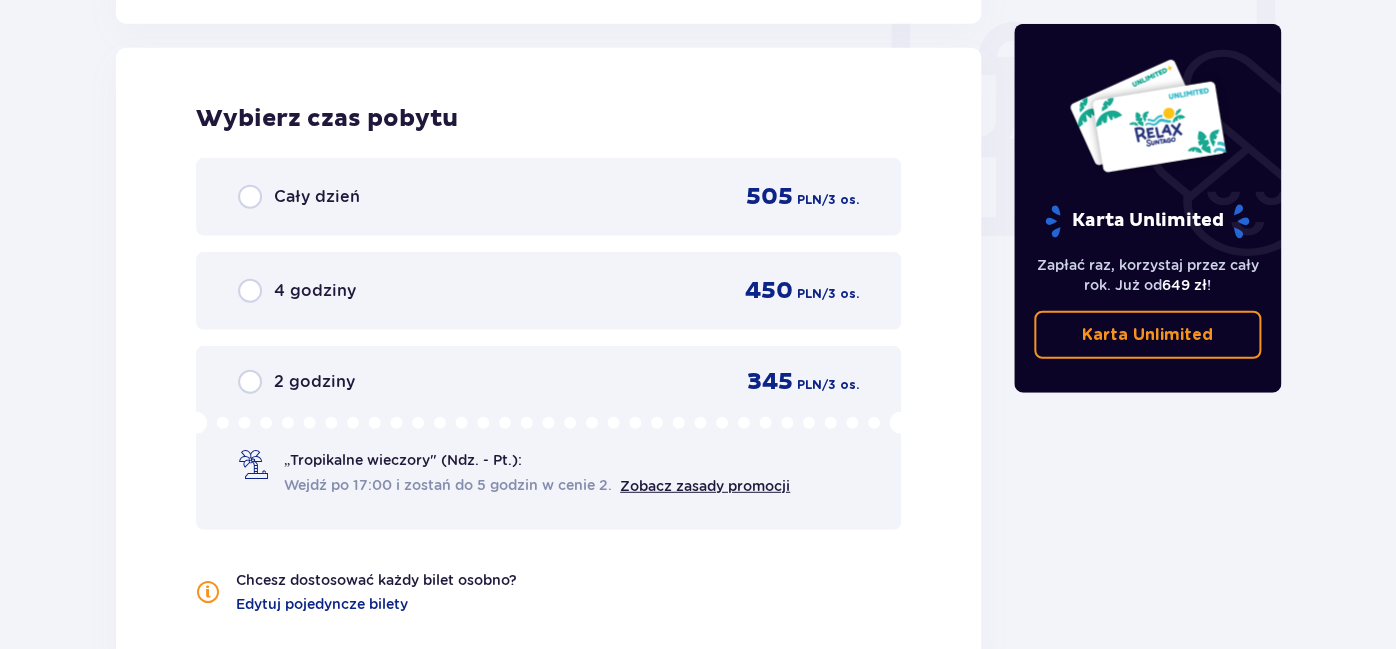 click on "Cały dzień" at bounding box center (317, 197) 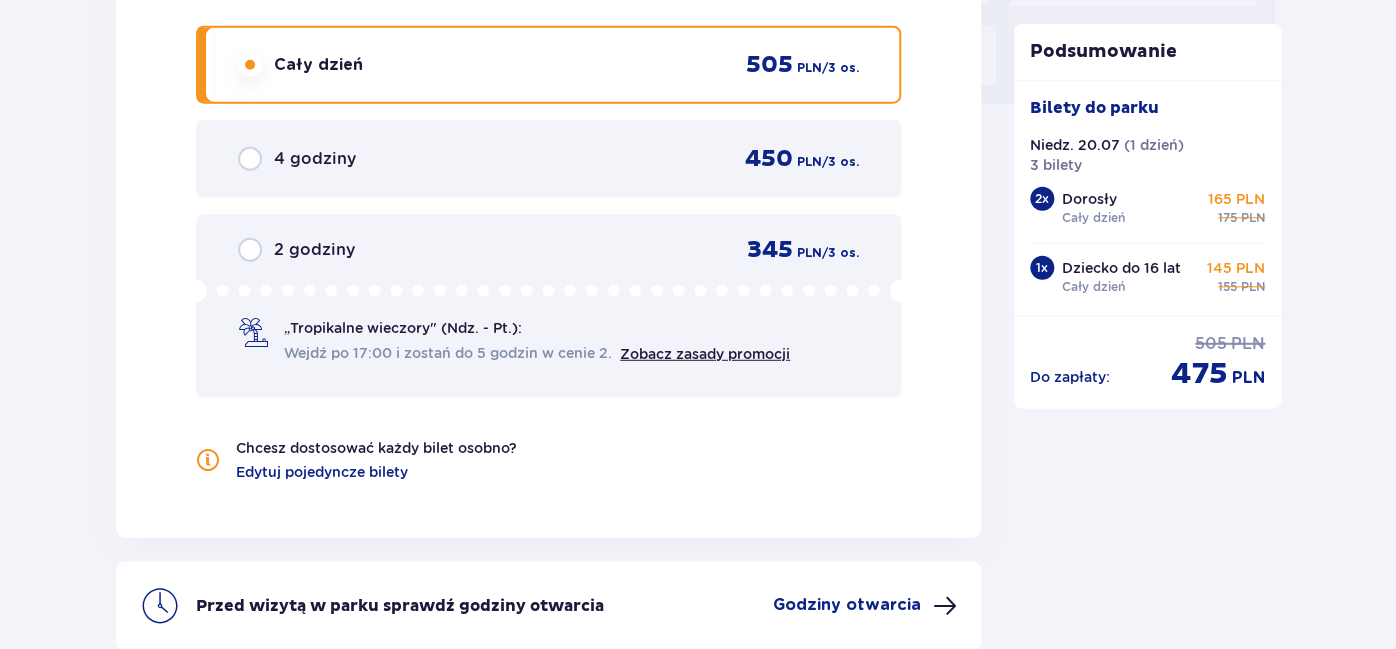 scroll, scrollTop: 1988, scrollLeft: 0, axis: vertical 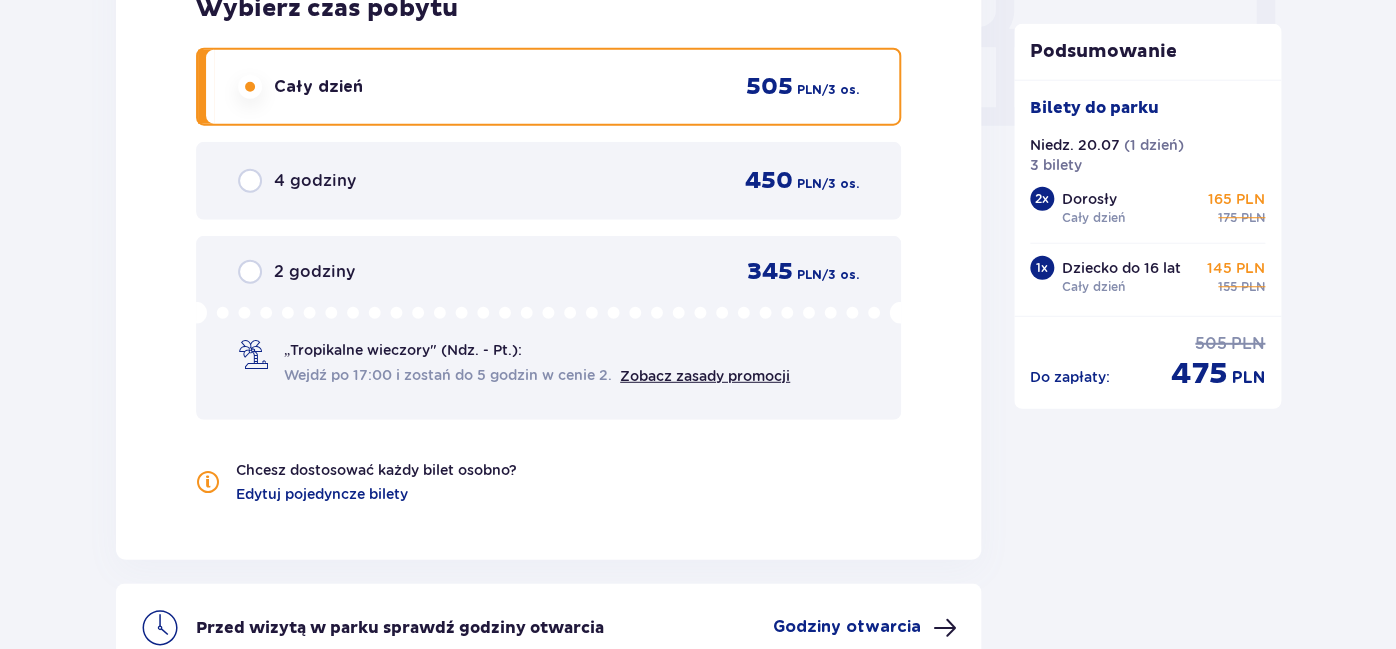 click on "165 PLN" at bounding box center [1236, 199] 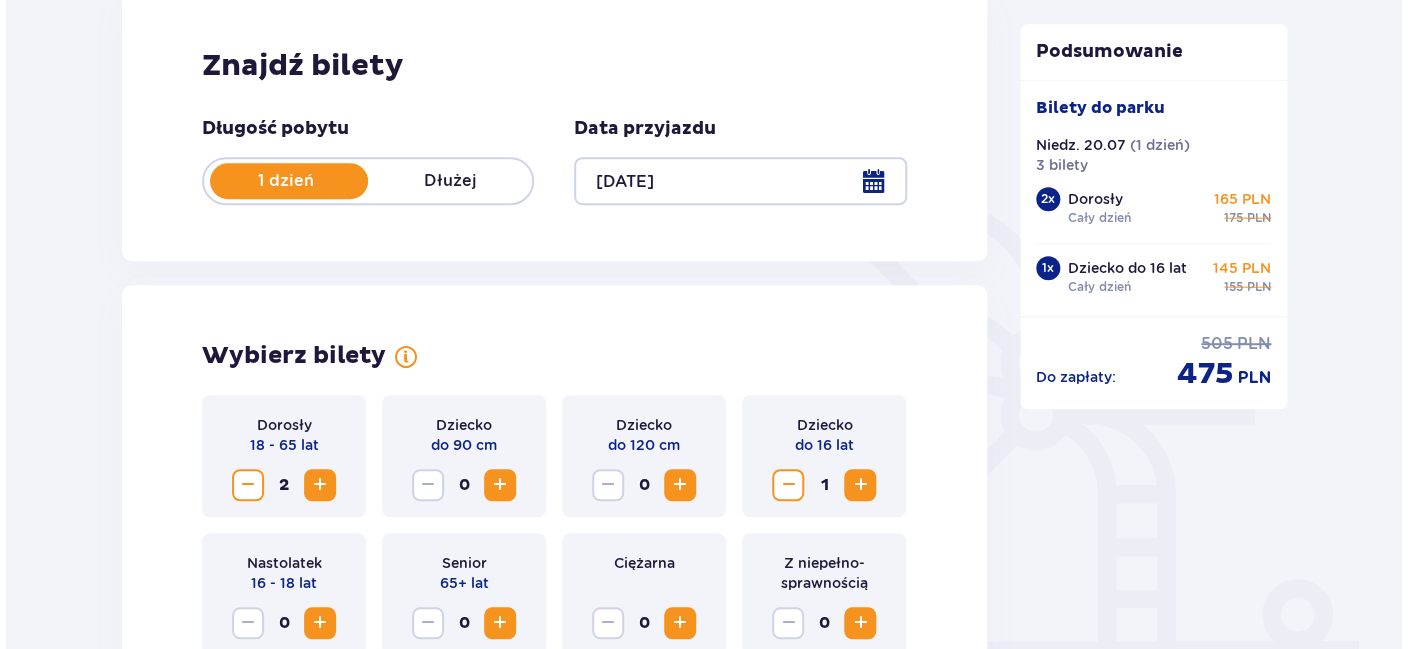 scroll, scrollTop: 193, scrollLeft: 0, axis: vertical 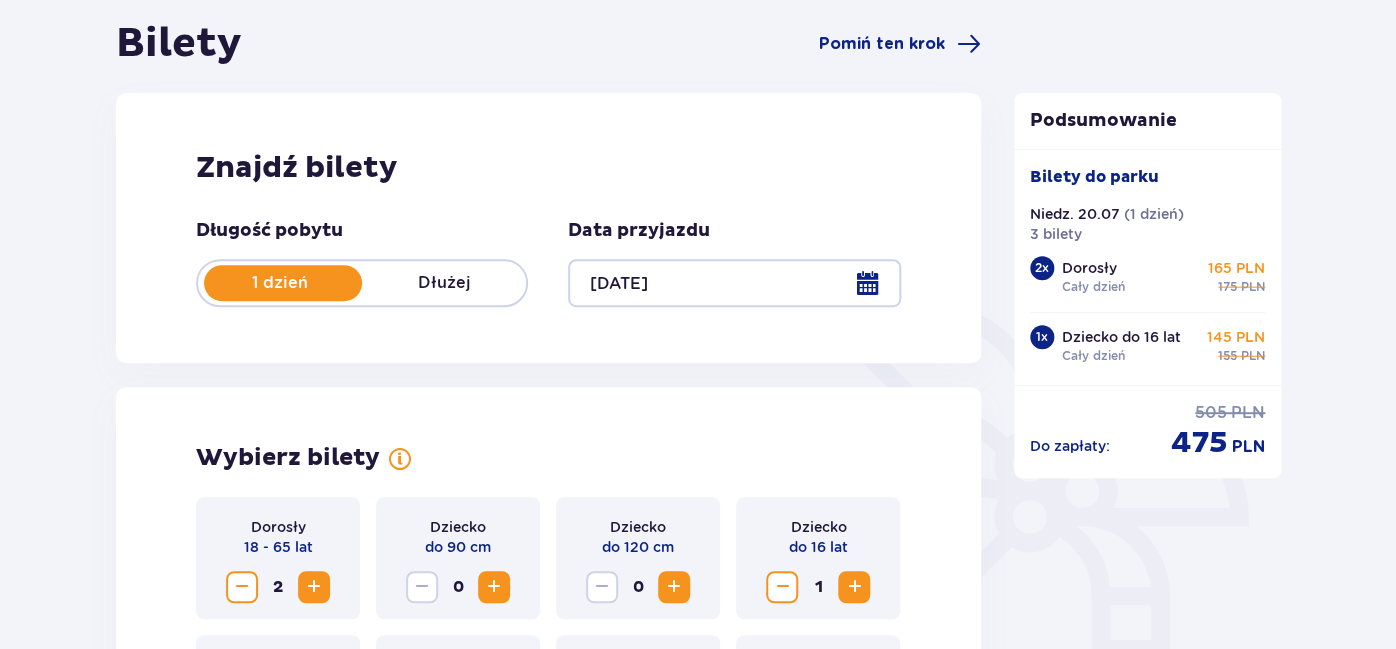 click at bounding box center [734, 283] 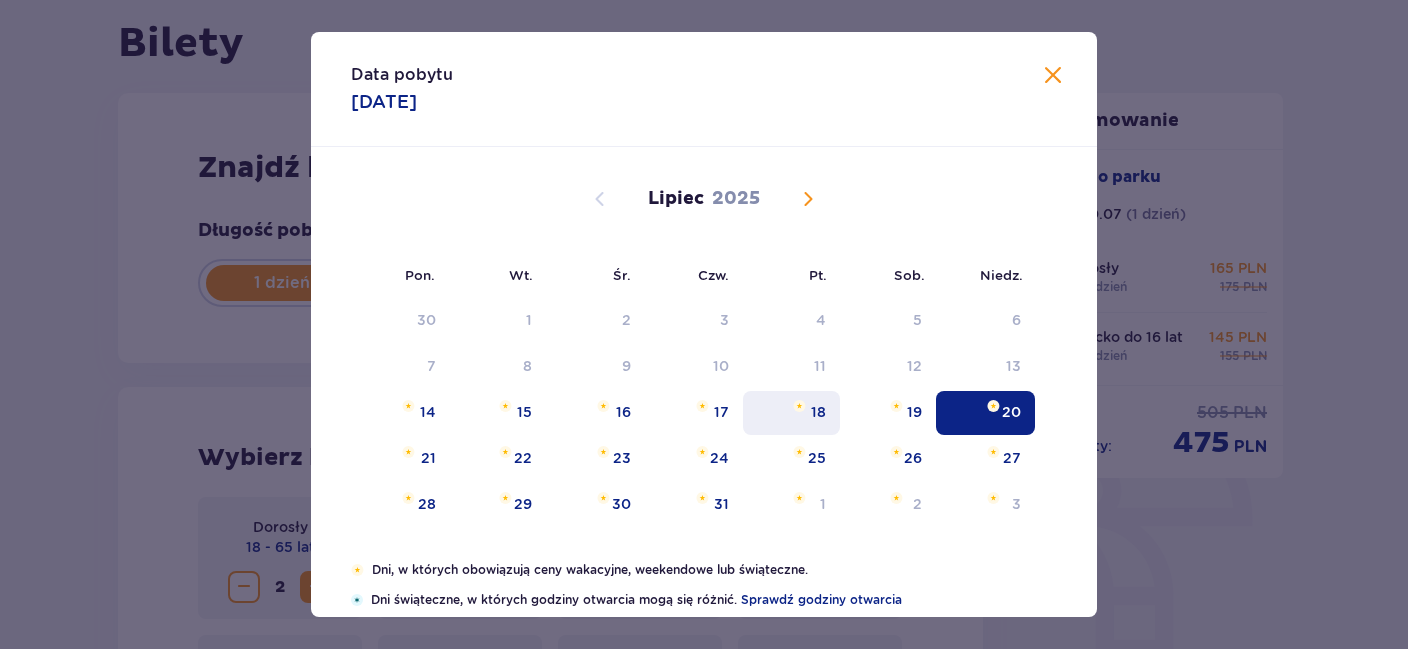 click on "18" at bounding box center [791, 413] 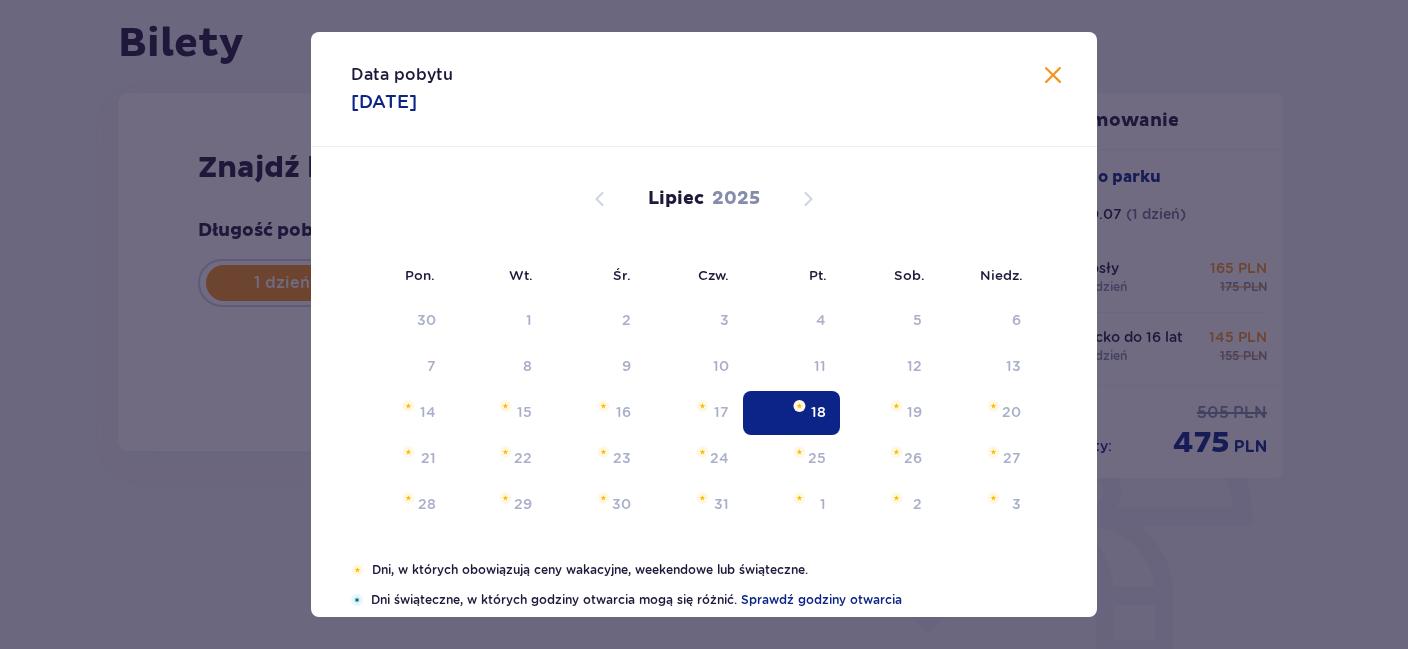 type on "18.07.25" 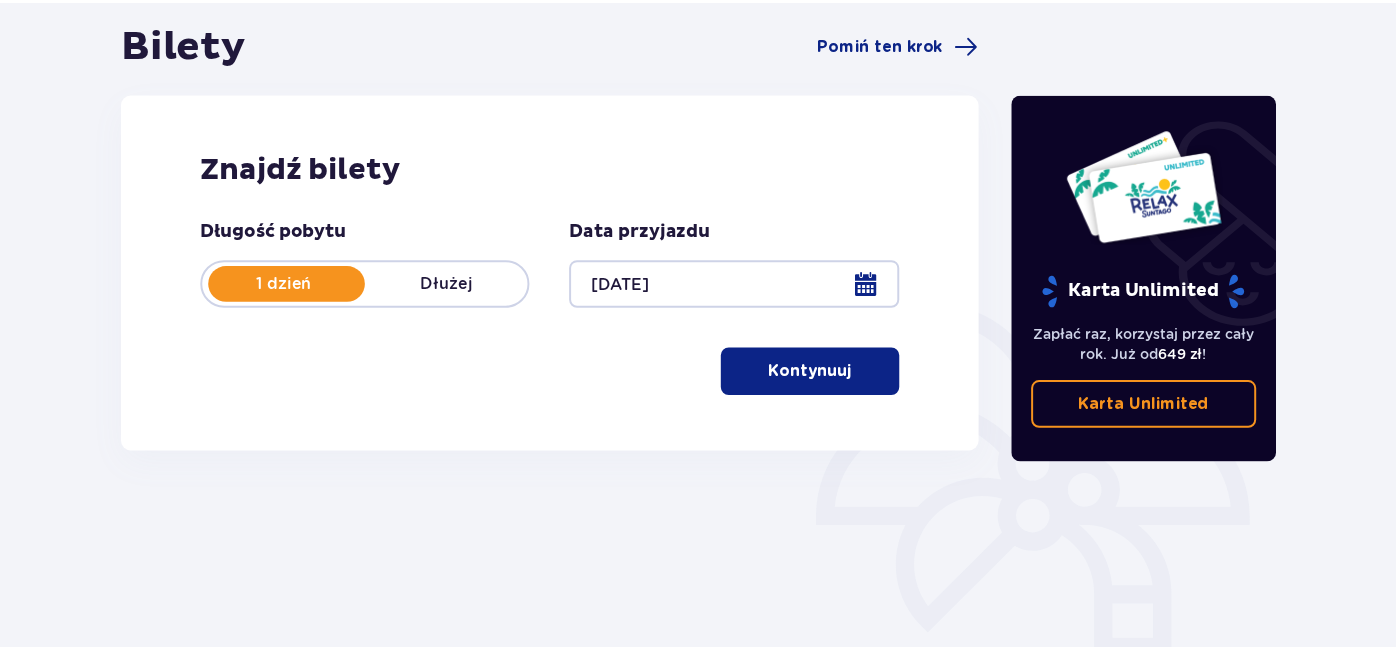 scroll, scrollTop: 139, scrollLeft: 0, axis: vertical 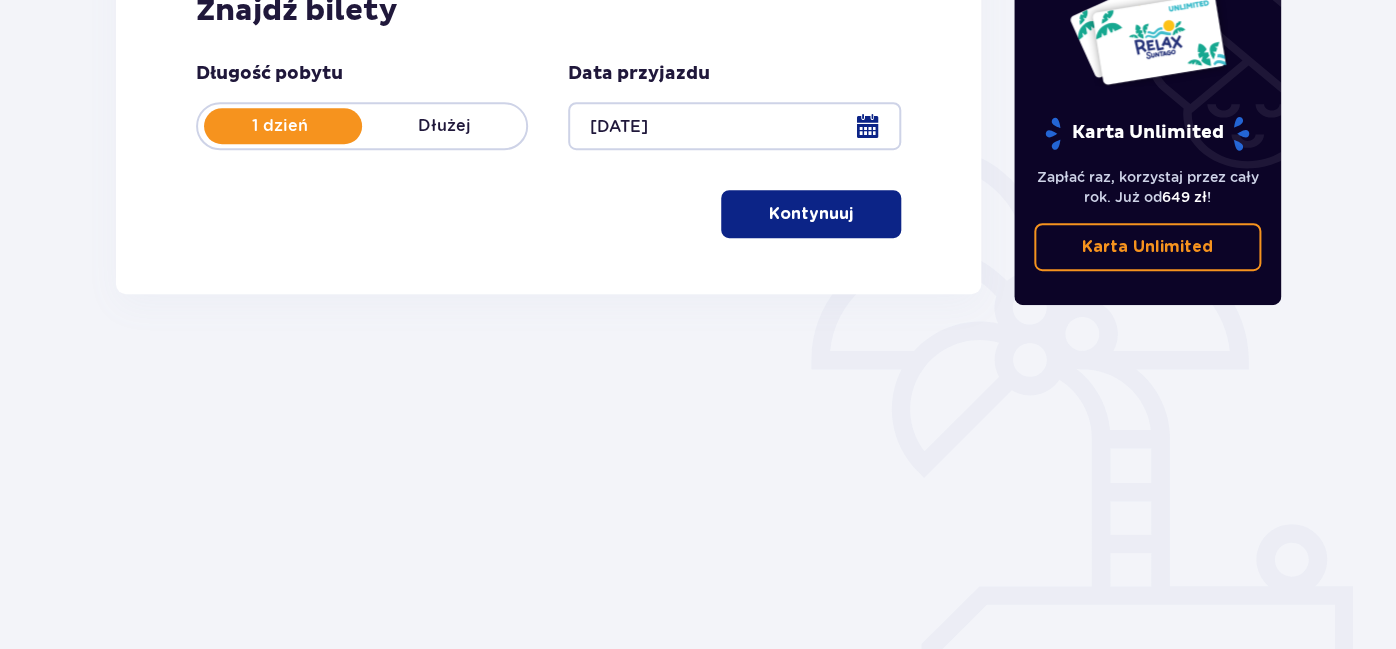 click at bounding box center [857, 214] 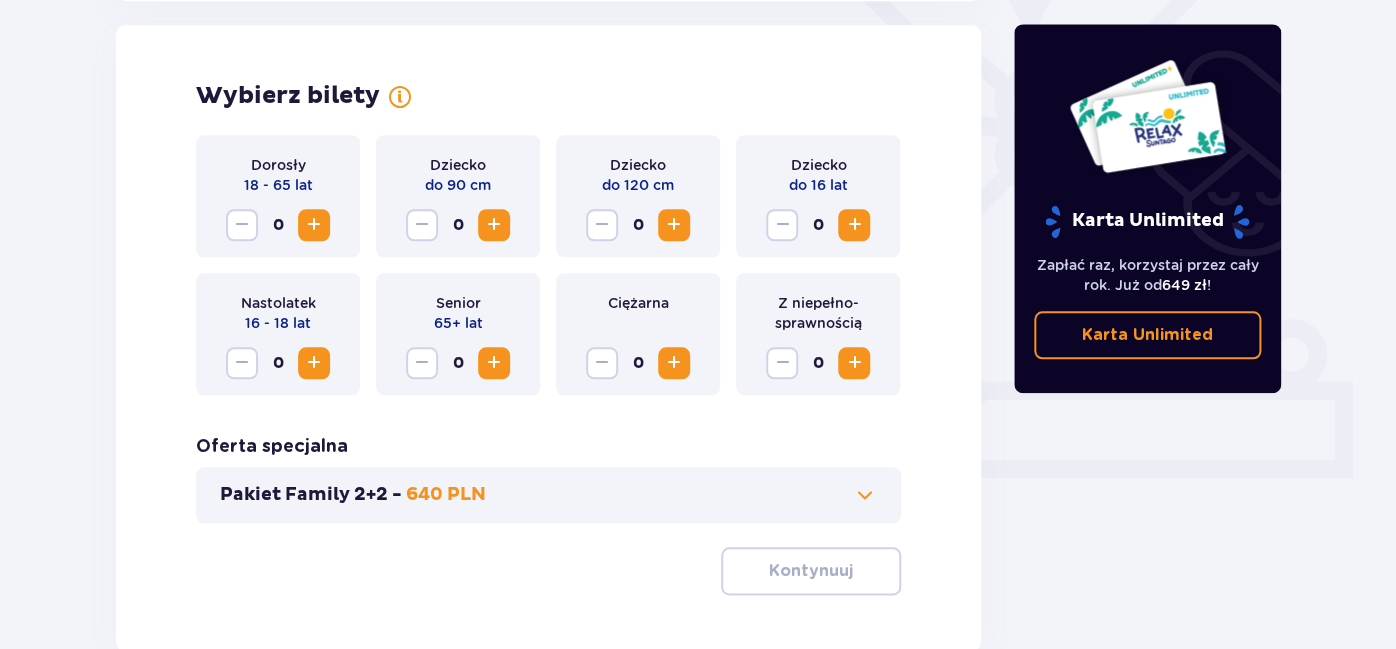 scroll, scrollTop: 555, scrollLeft: 0, axis: vertical 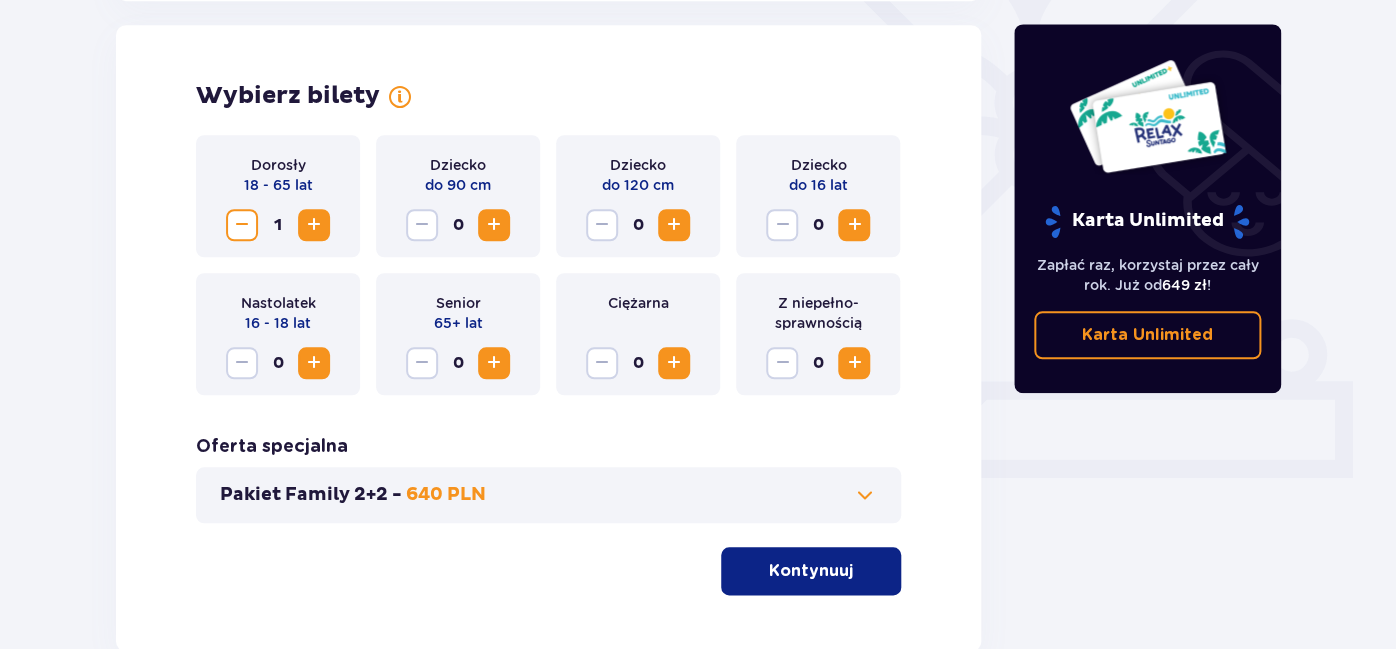 click at bounding box center (314, 225) 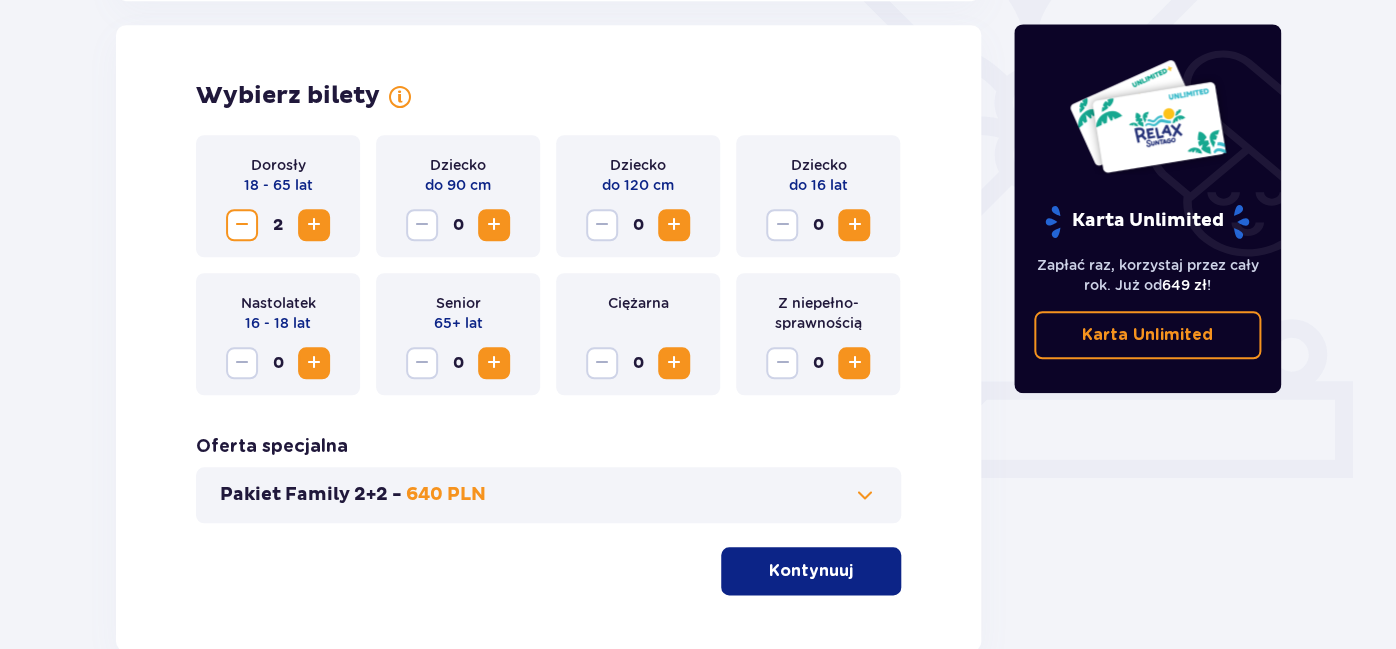 click at bounding box center [854, 225] 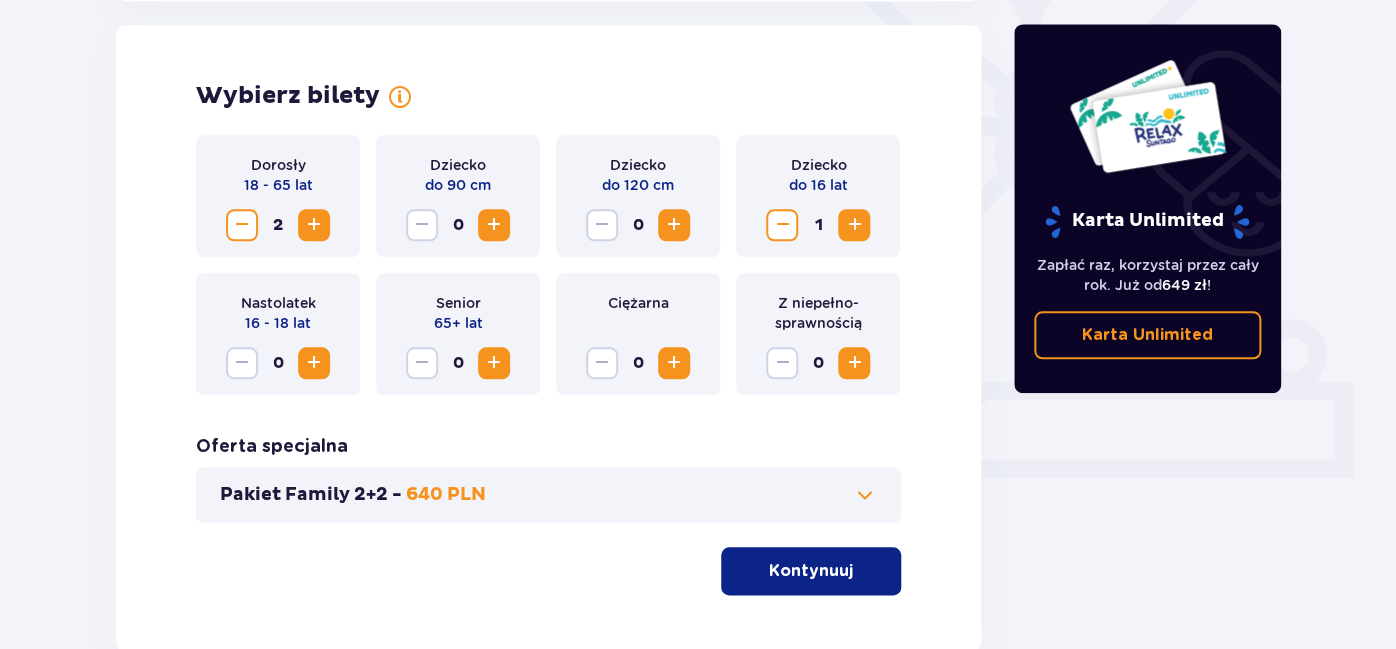 click on "Kontynuuj" at bounding box center (811, 571) 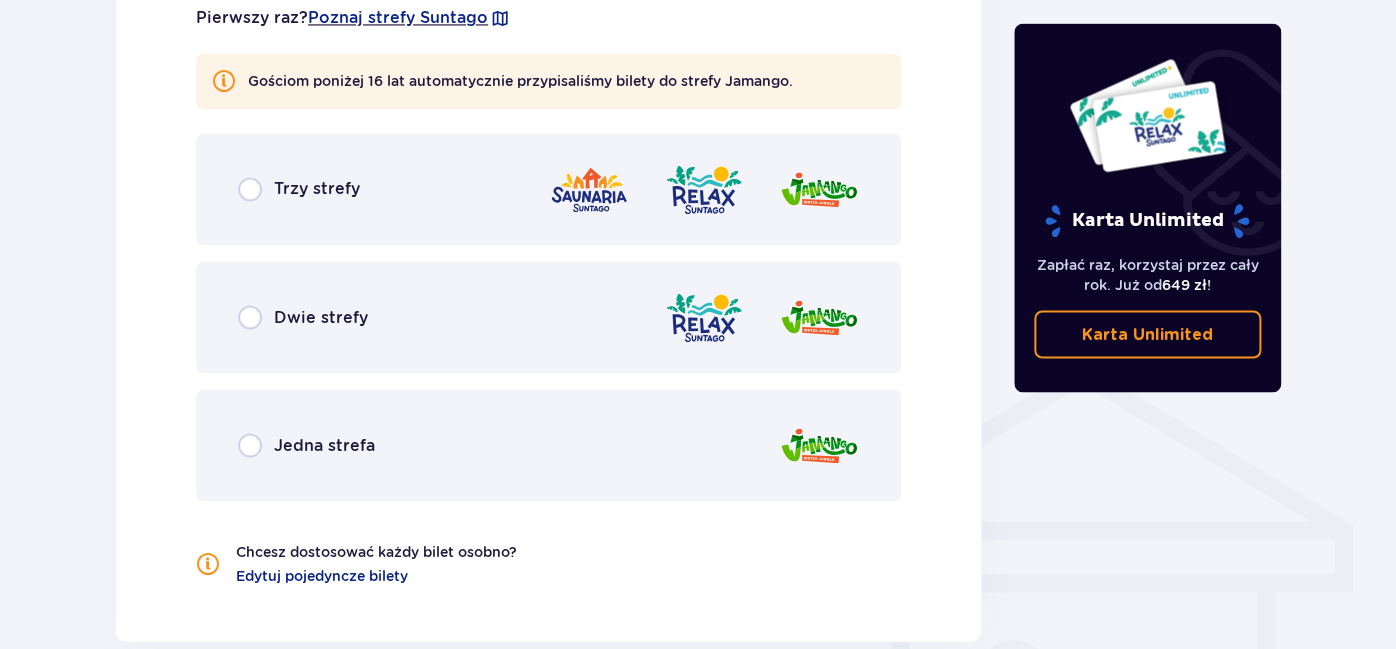 scroll, scrollTop: 1427, scrollLeft: 0, axis: vertical 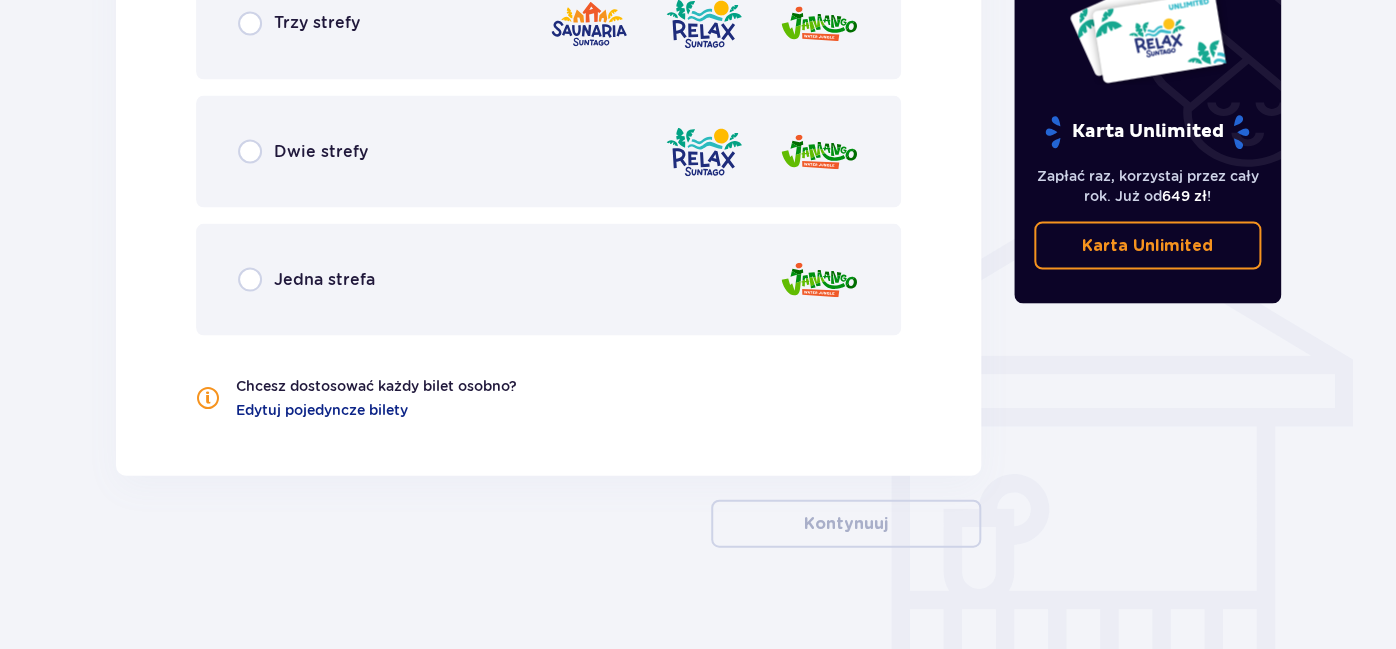 click on "Jedna strefa" at bounding box center [324, 279] 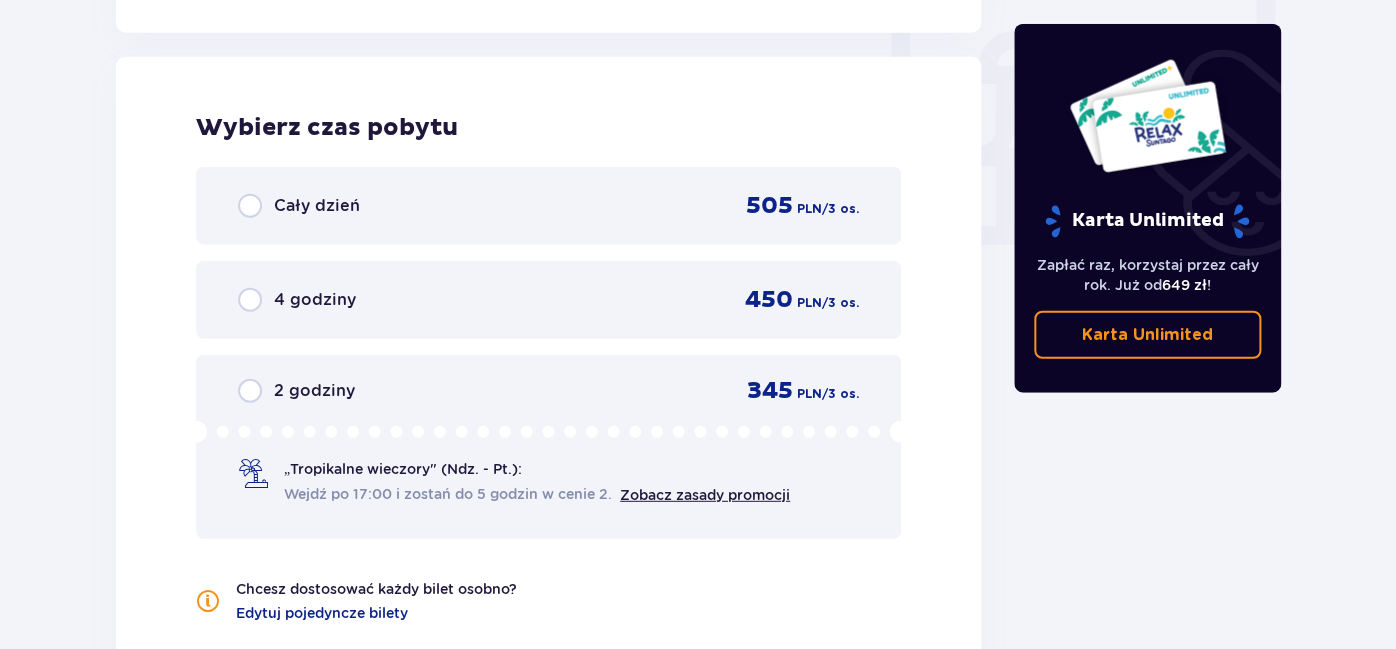 scroll, scrollTop: 1878, scrollLeft: 0, axis: vertical 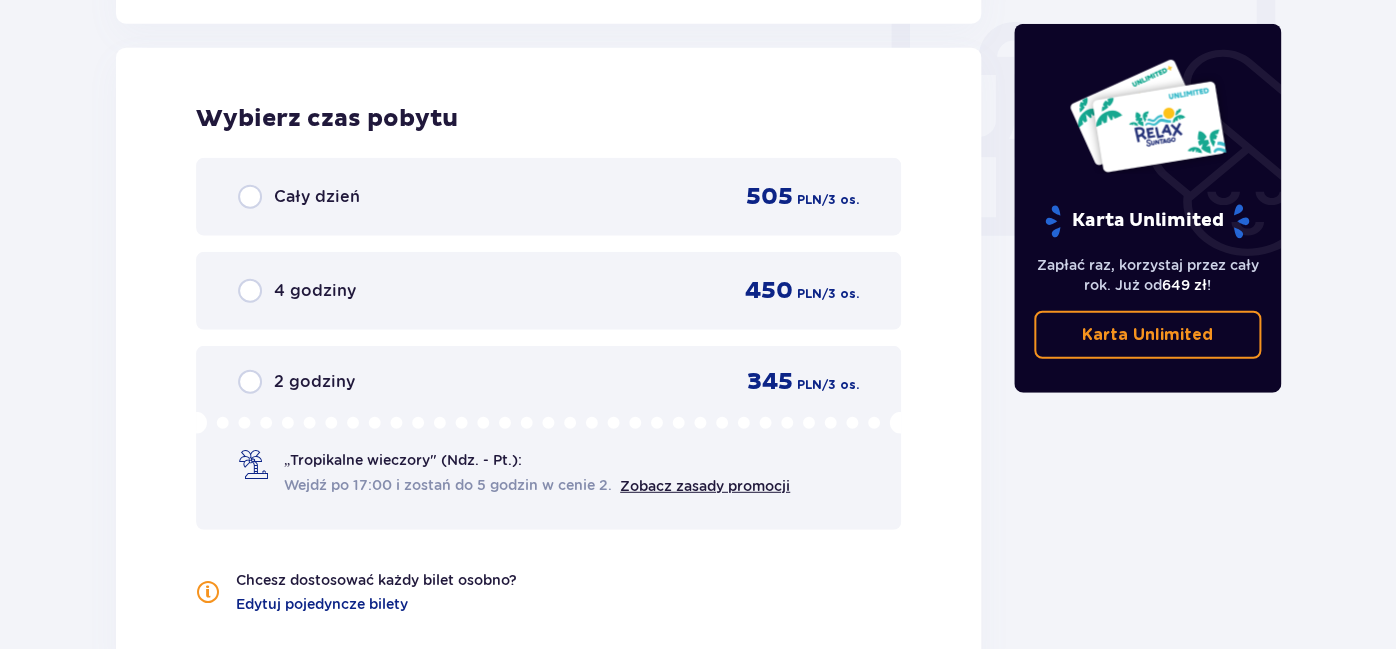 click on "Cały dzień" at bounding box center (317, 197) 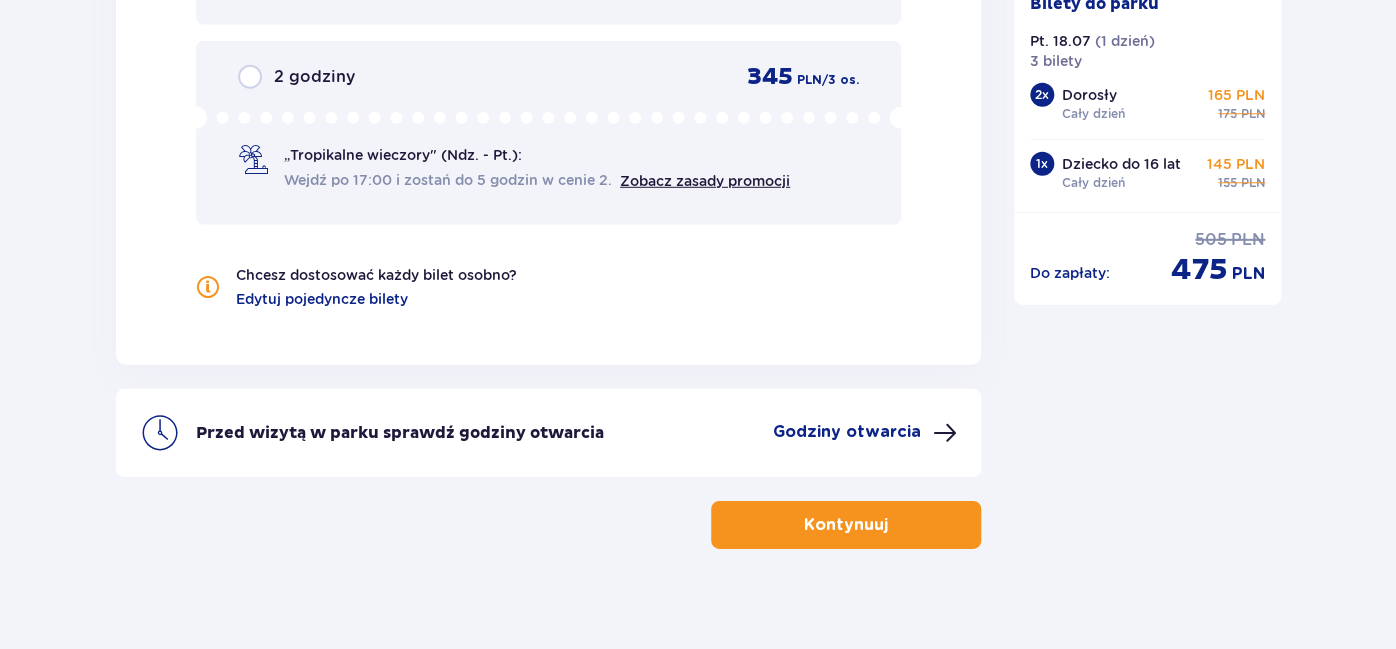 scroll, scrollTop: 2200, scrollLeft: 0, axis: vertical 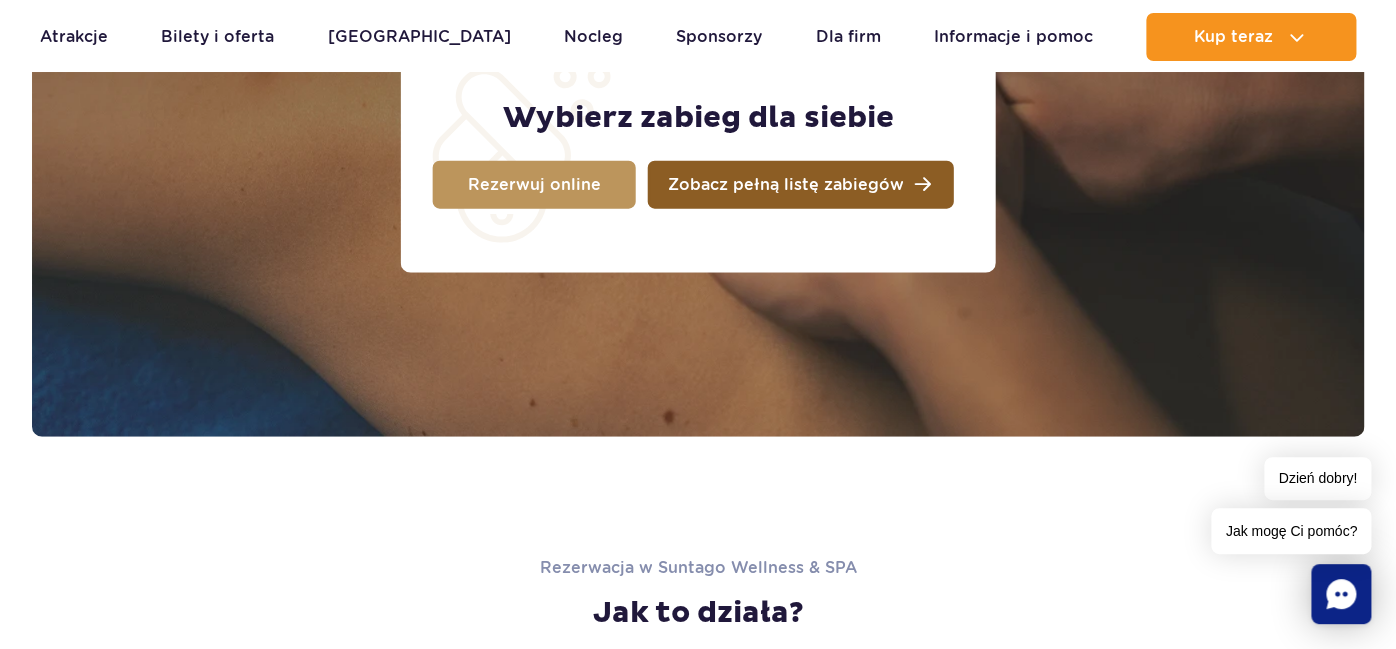 click on "Zobacz pełną listę zabiegów" at bounding box center [786, 185] 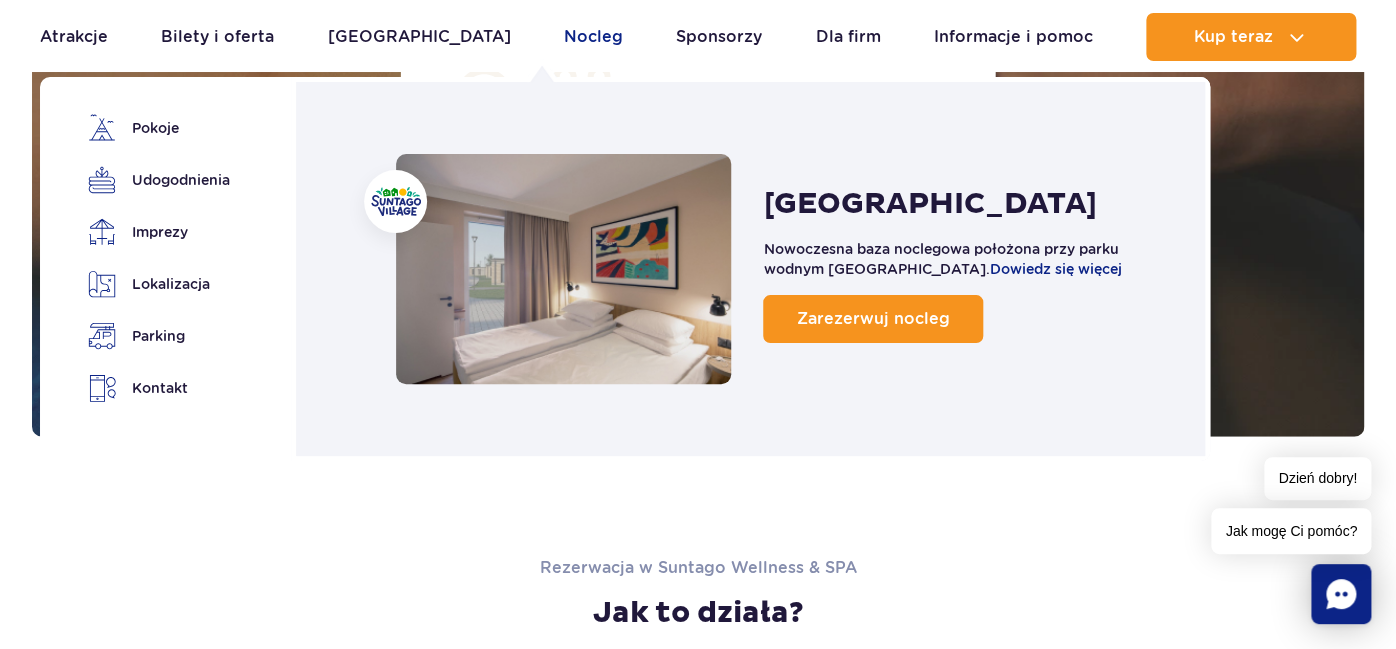 click on "Nocleg" at bounding box center (593, 37) 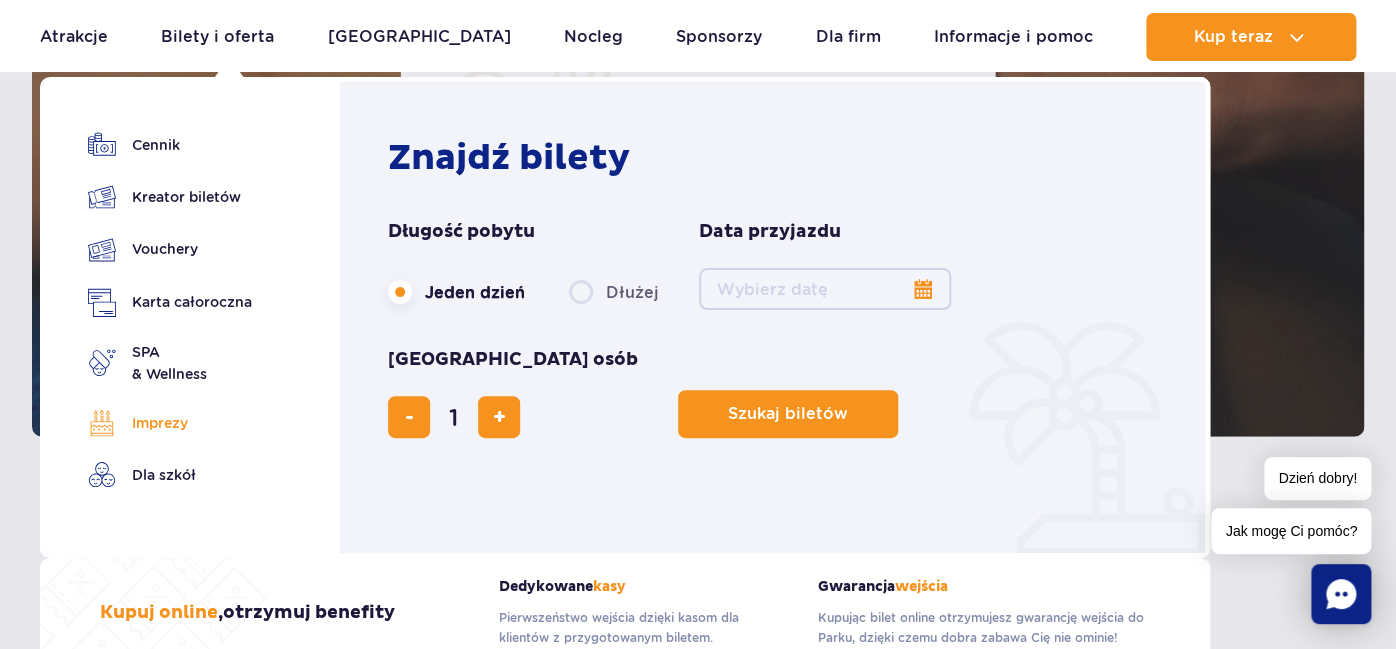 click on "Imprezy" at bounding box center (170, 423) 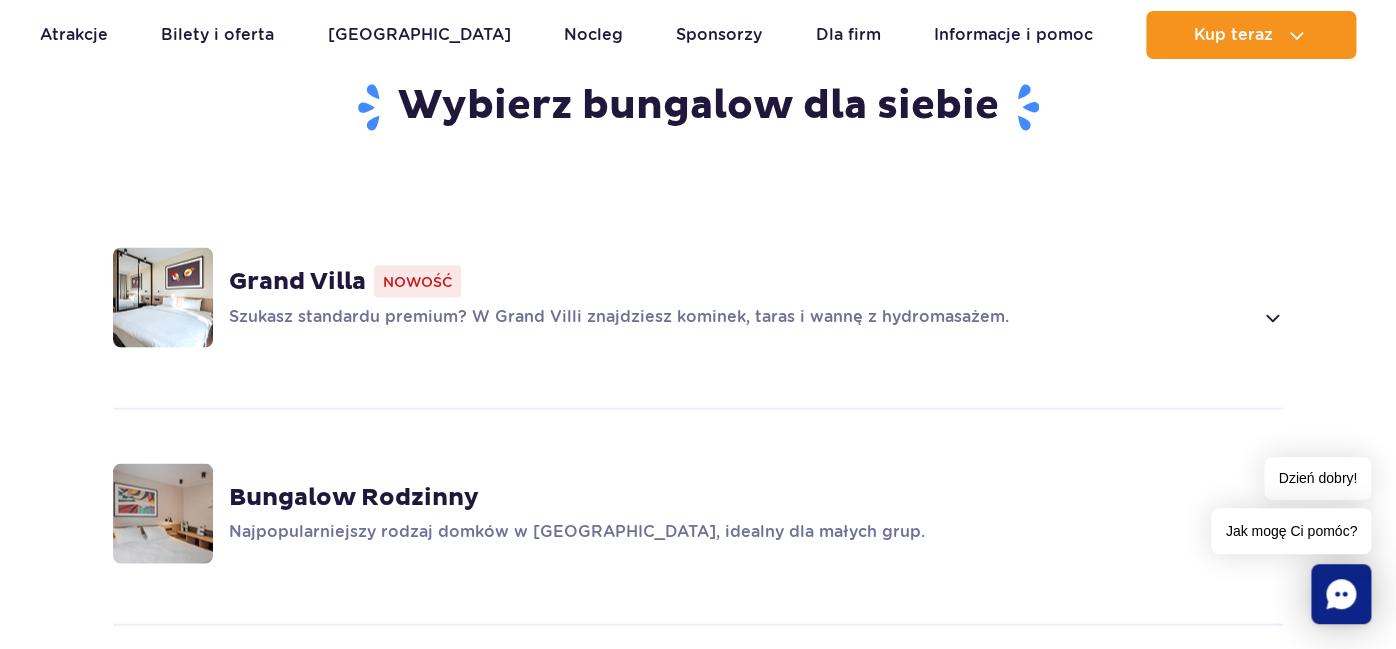 scroll, scrollTop: 1161, scrollLeft: 0, axis: vertical 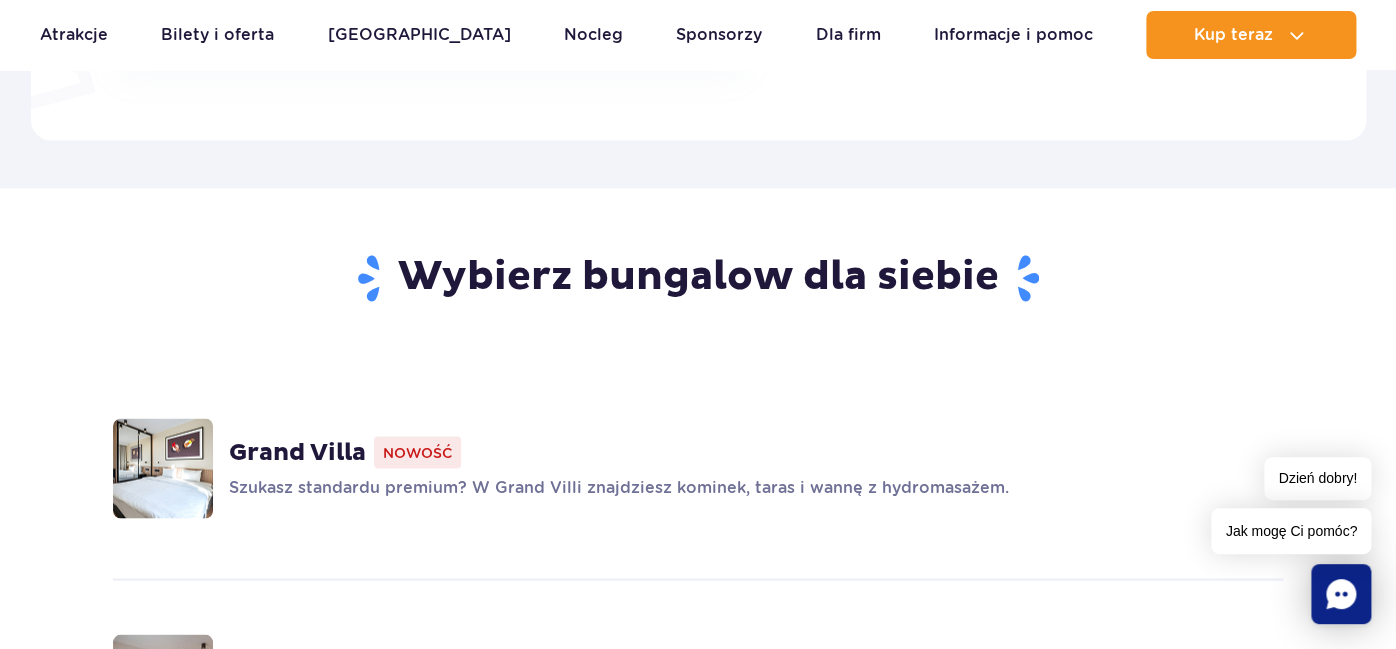 click on "Szukasz standardu premium? W Grand Villi znajdziesz kominek, taras i wannę z hydromasażem." at bounding box center [740, 488] 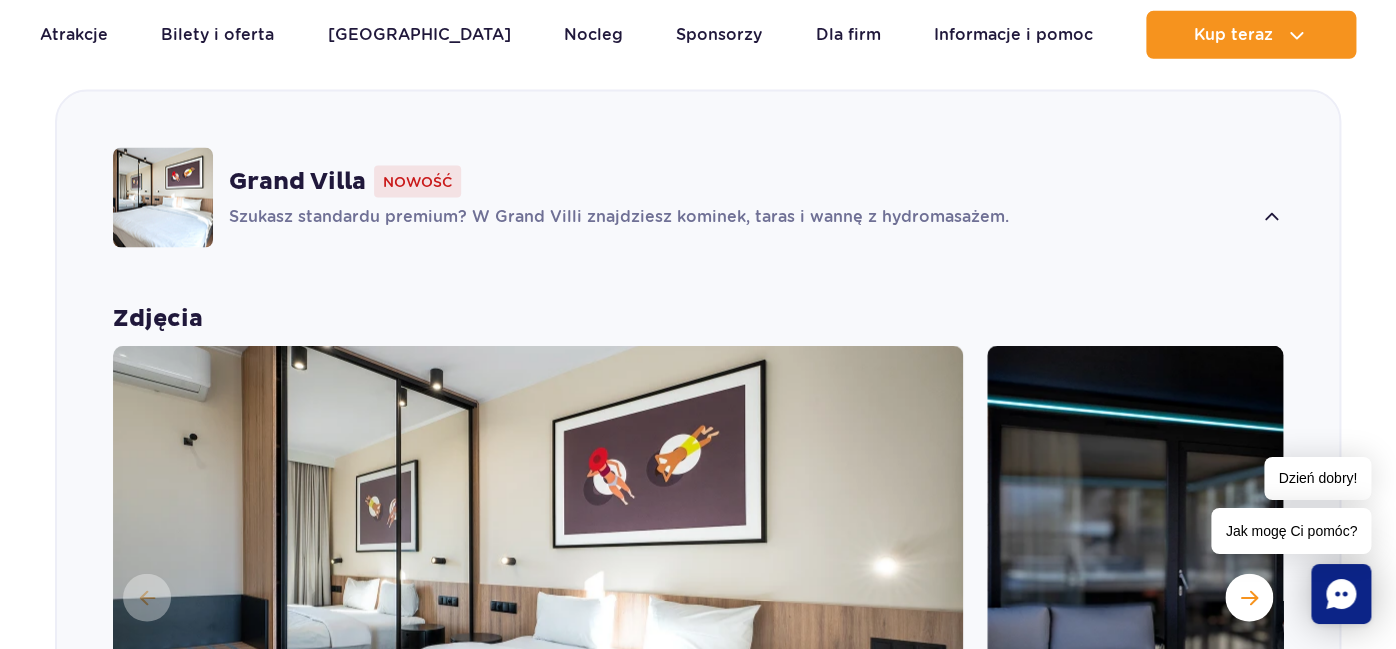 scroll, scrollTop: 1673, scrollLeft: 0, axis: vertical 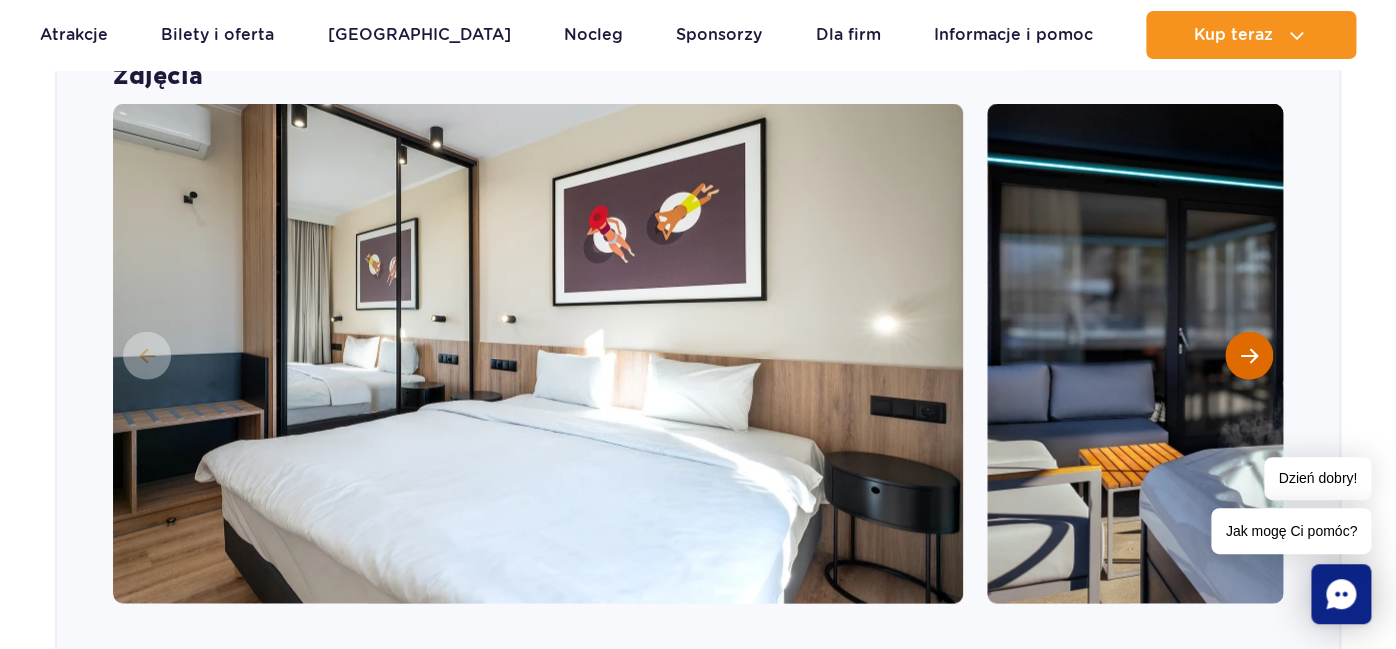click at bounding box center (1249, 356) 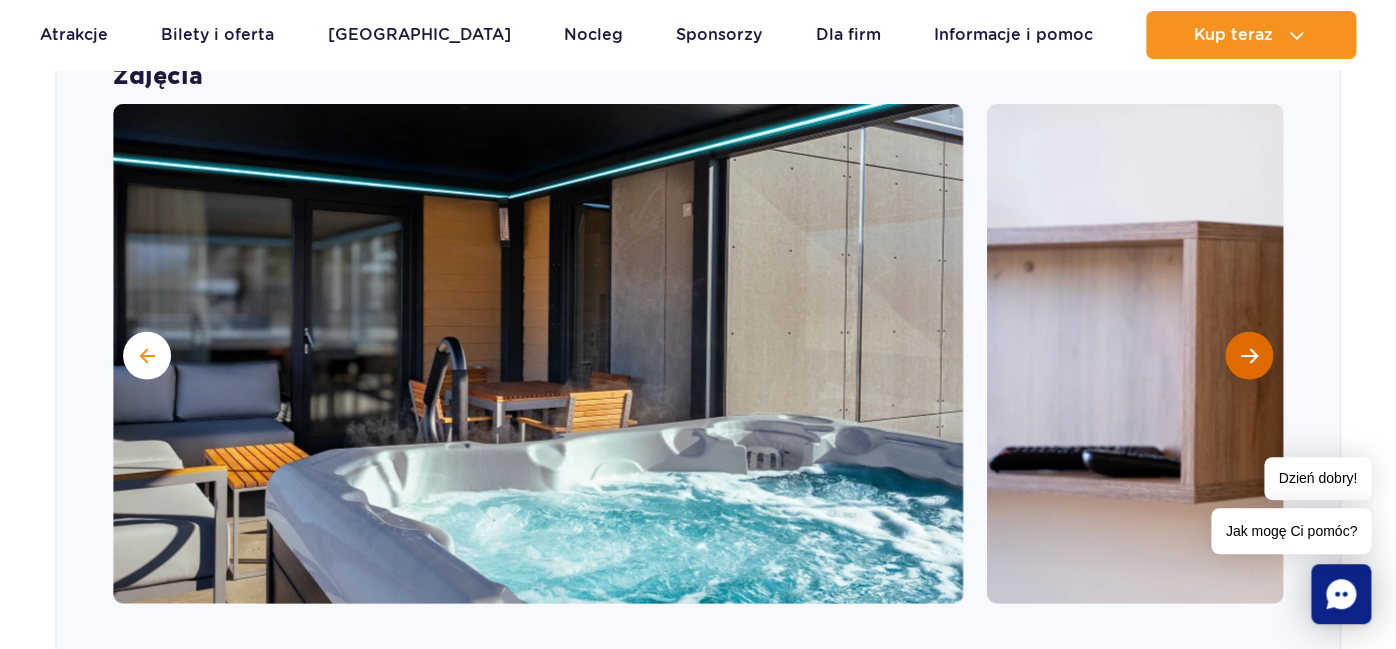 click at bounding box center (1249, 356) 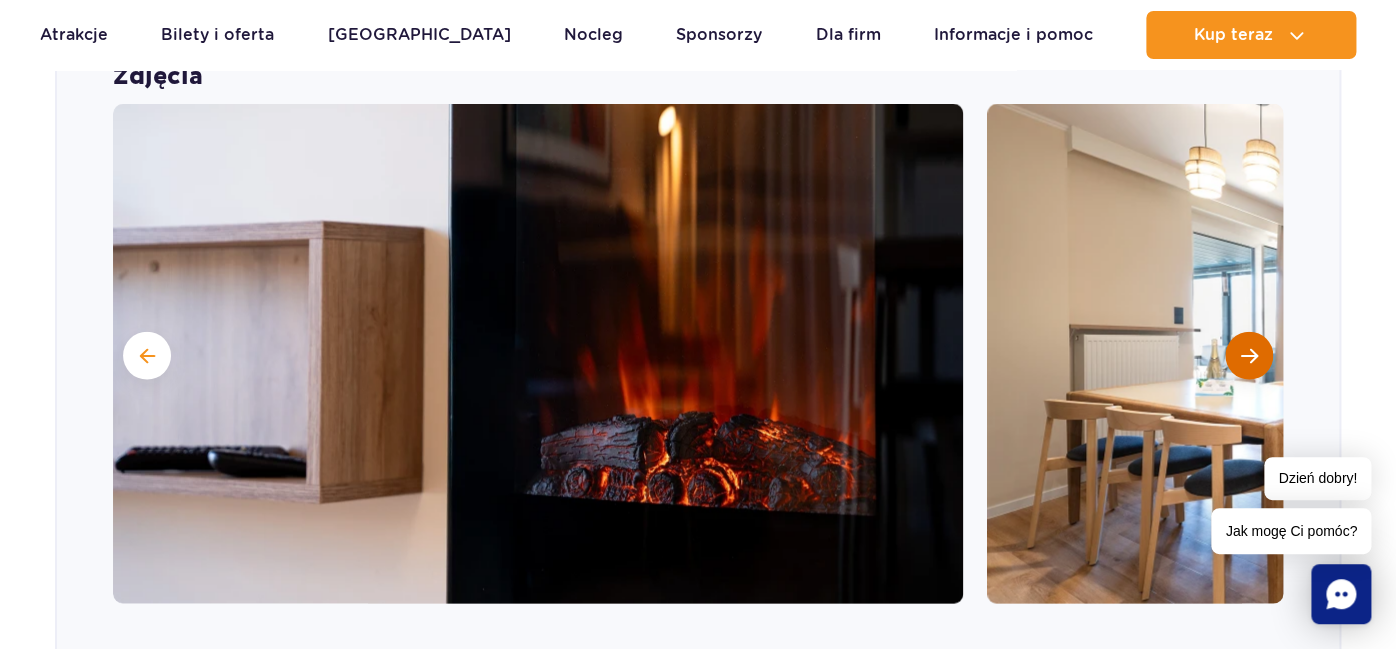 click at bounding box center (1249, 356) 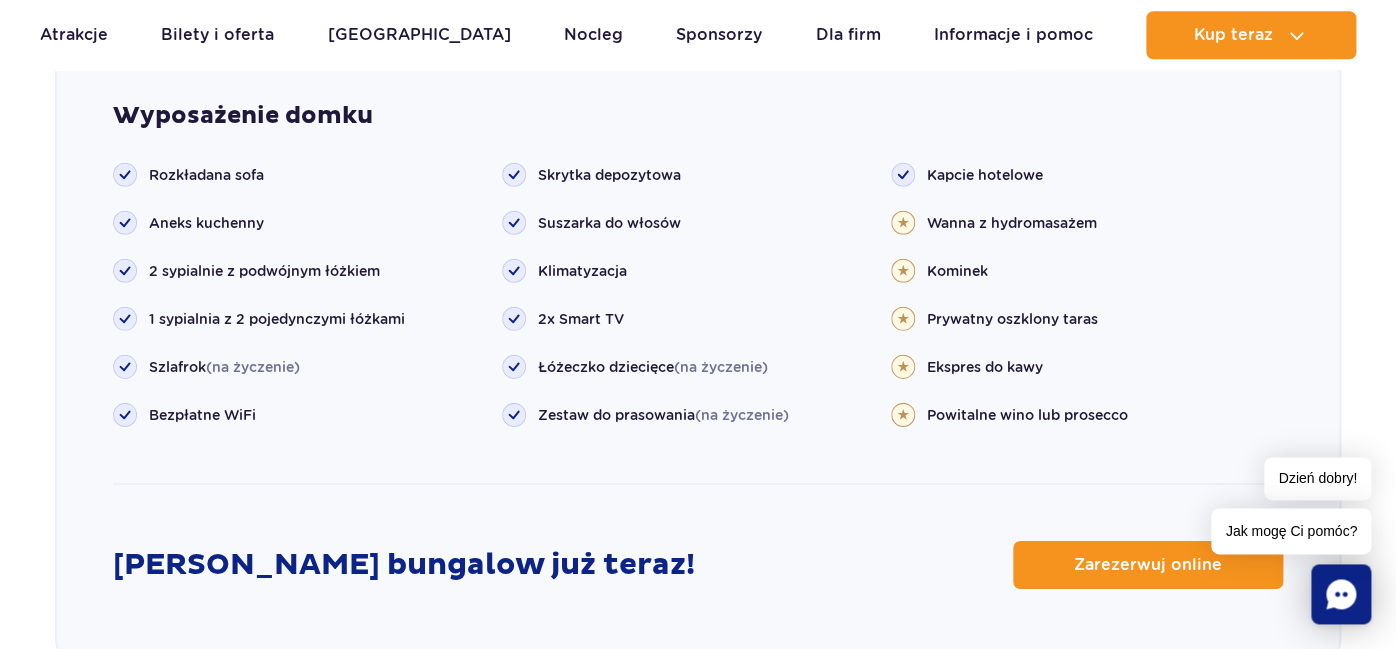 scroll, scrollTop: 2412, scrollLeft: 0, axis: vertical 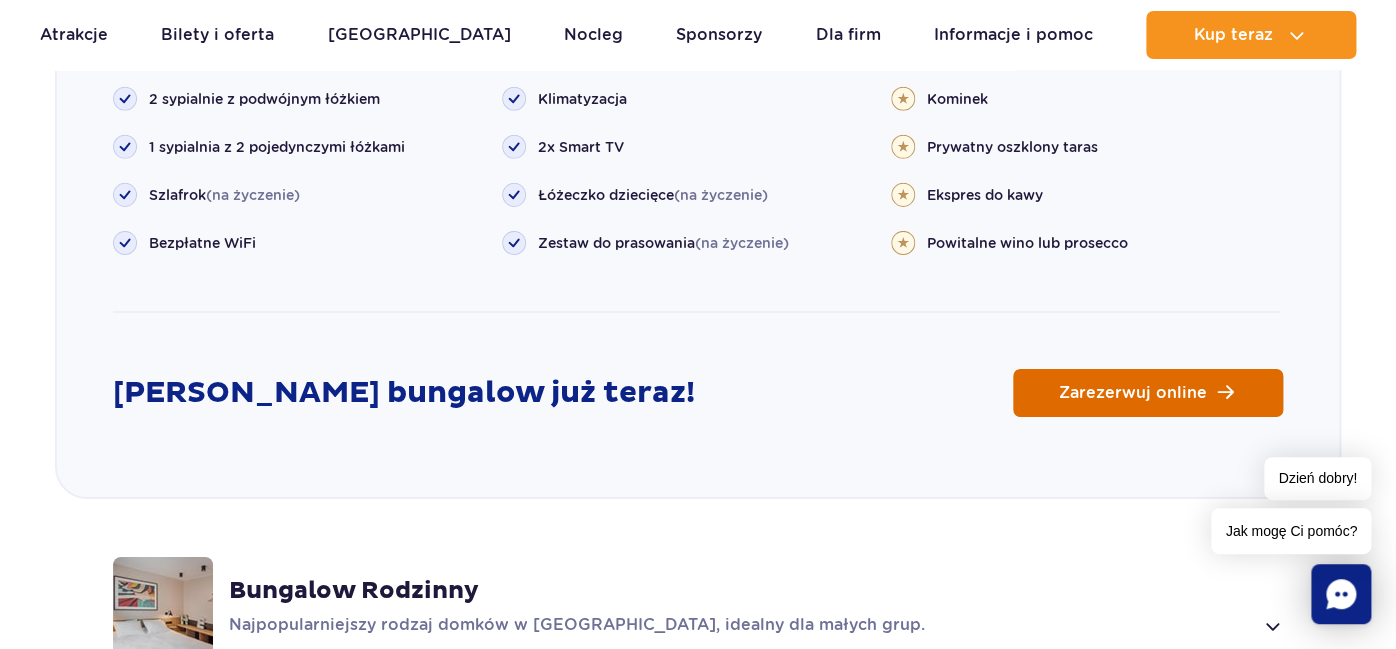 click on "Zarezerwuj online" at bounding box center (1133, 393) 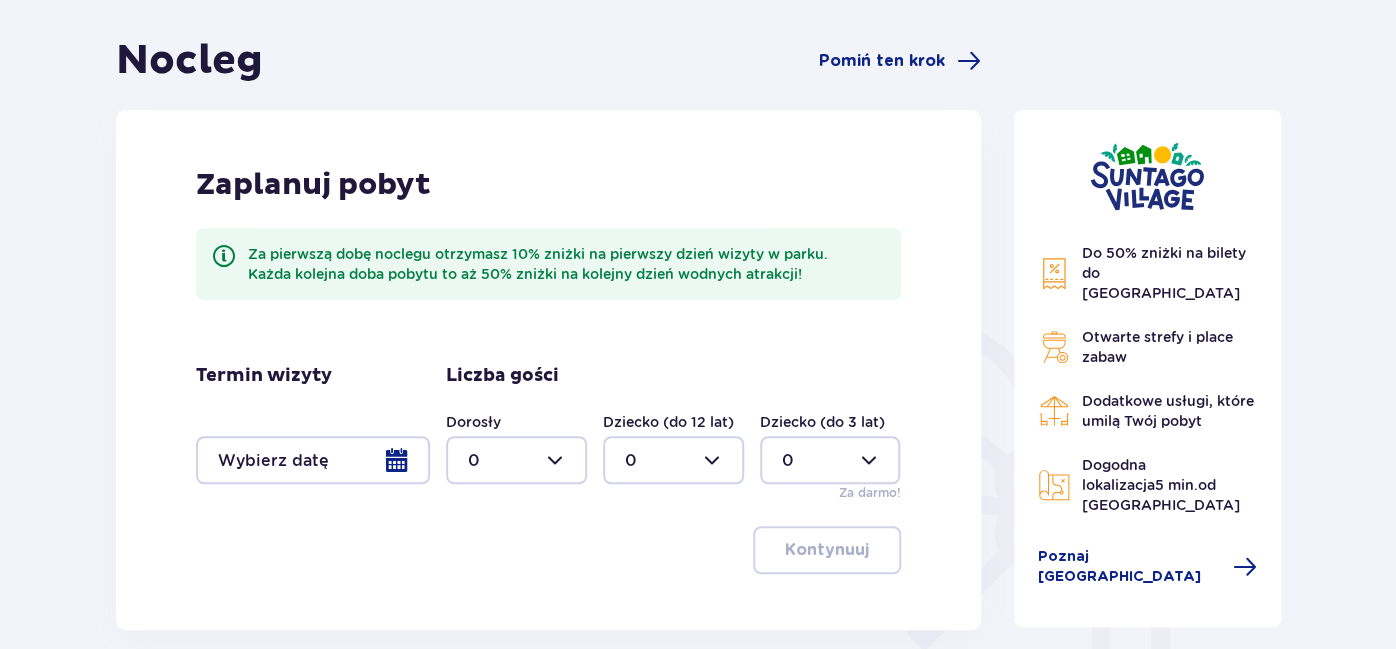 scroll, scrollTop: 211, scrollLeft: 0, axis: vertical 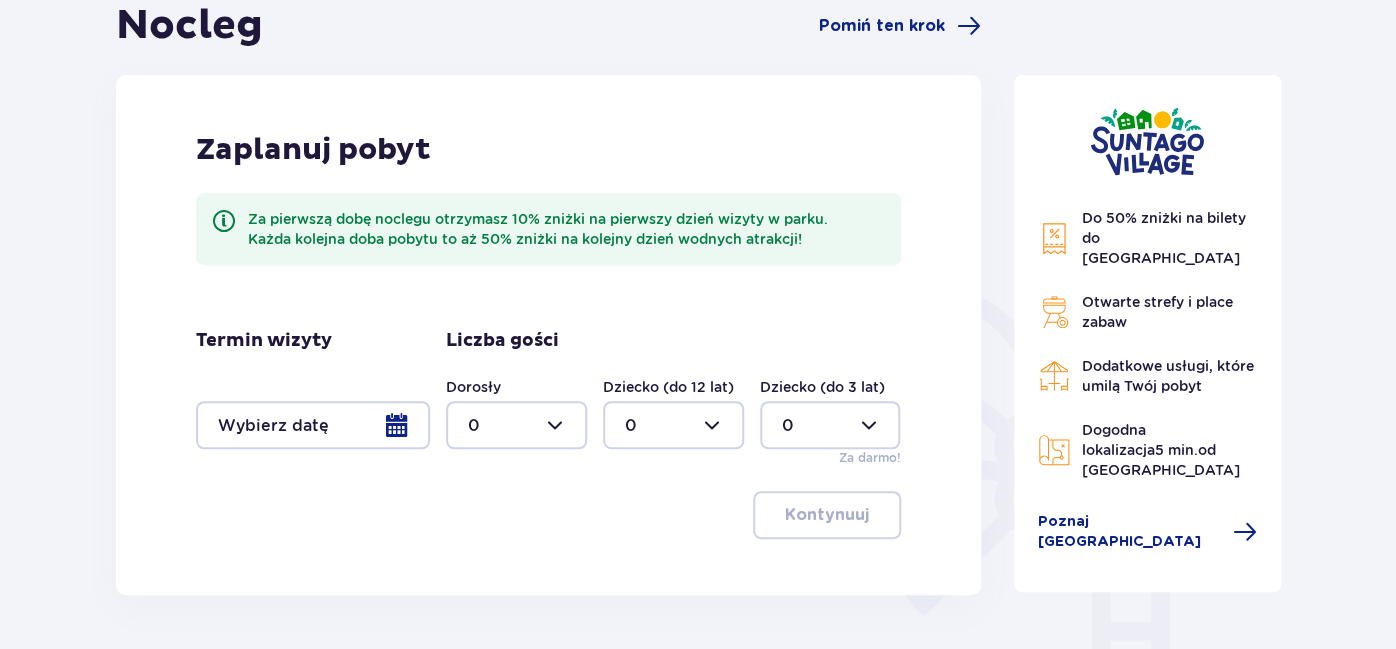 click at bounding box center (313, 425) 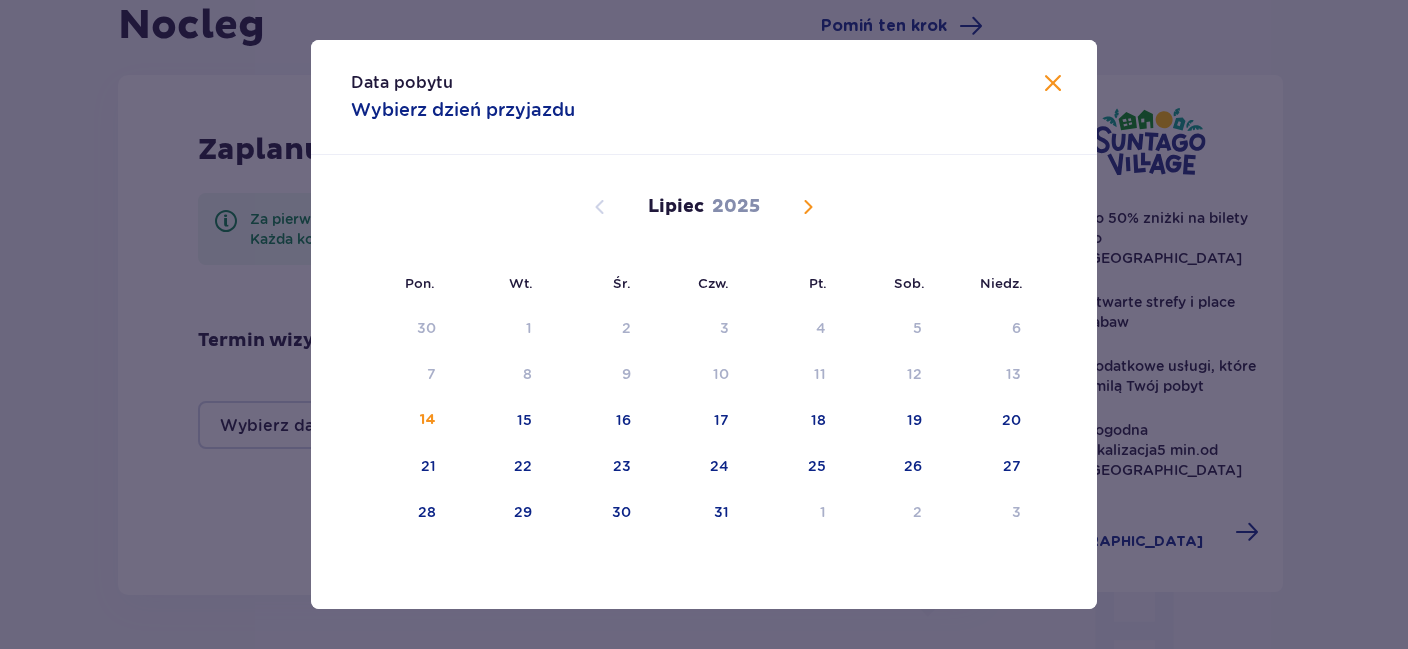 click at bounding box center [808, 207] 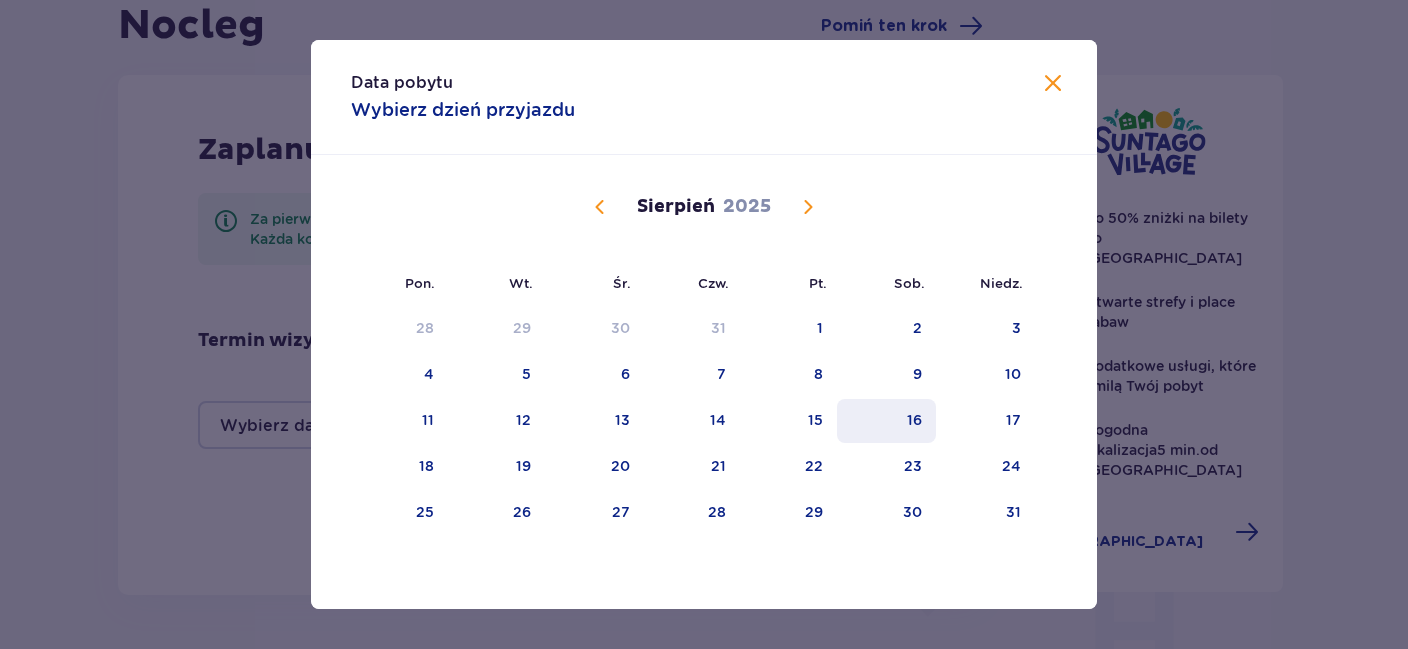 click on "16" at bounding box center (886, 421) 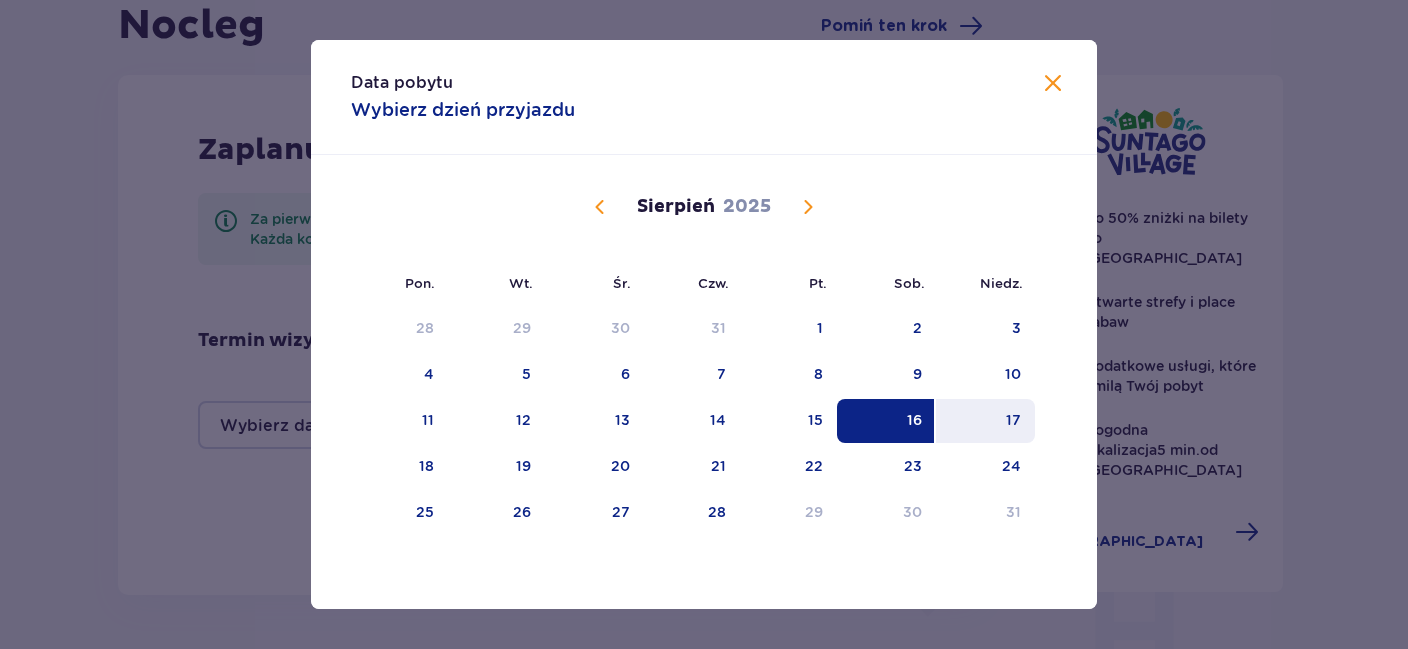 click on "17" at bounding box center [985, 421] 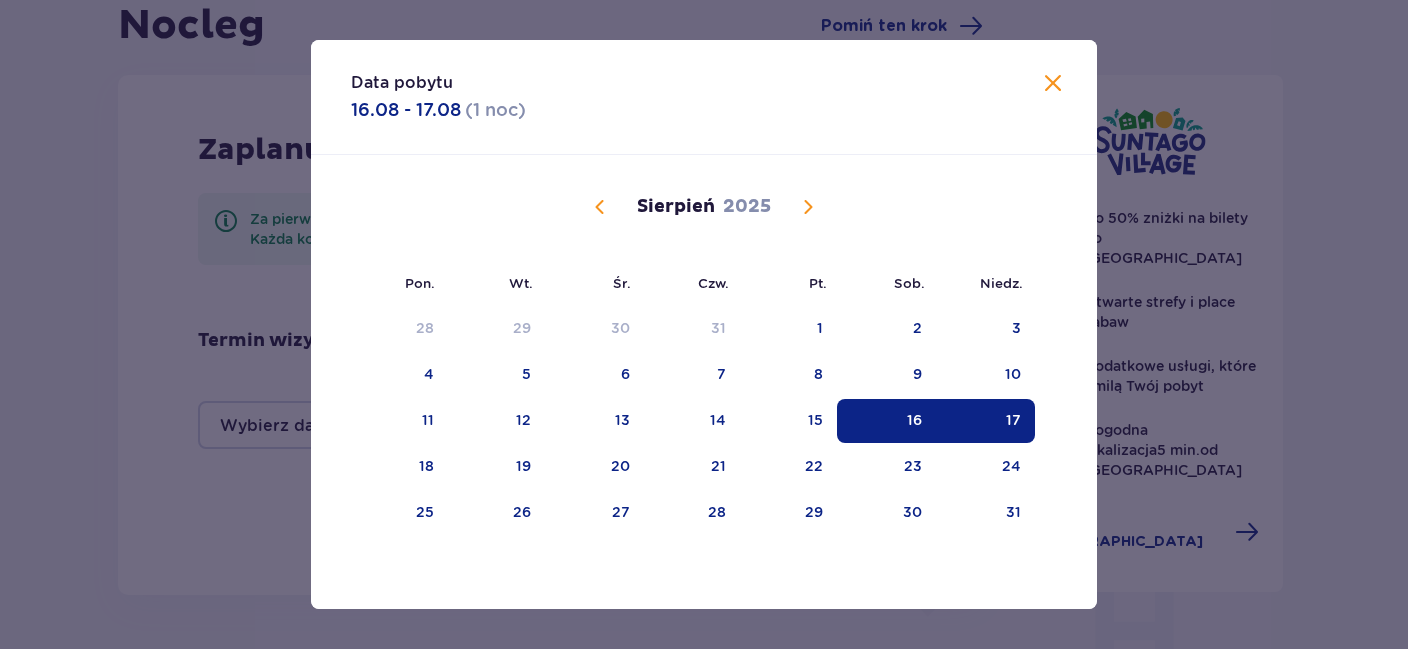 type on "16.08.25 - 17.08.25" 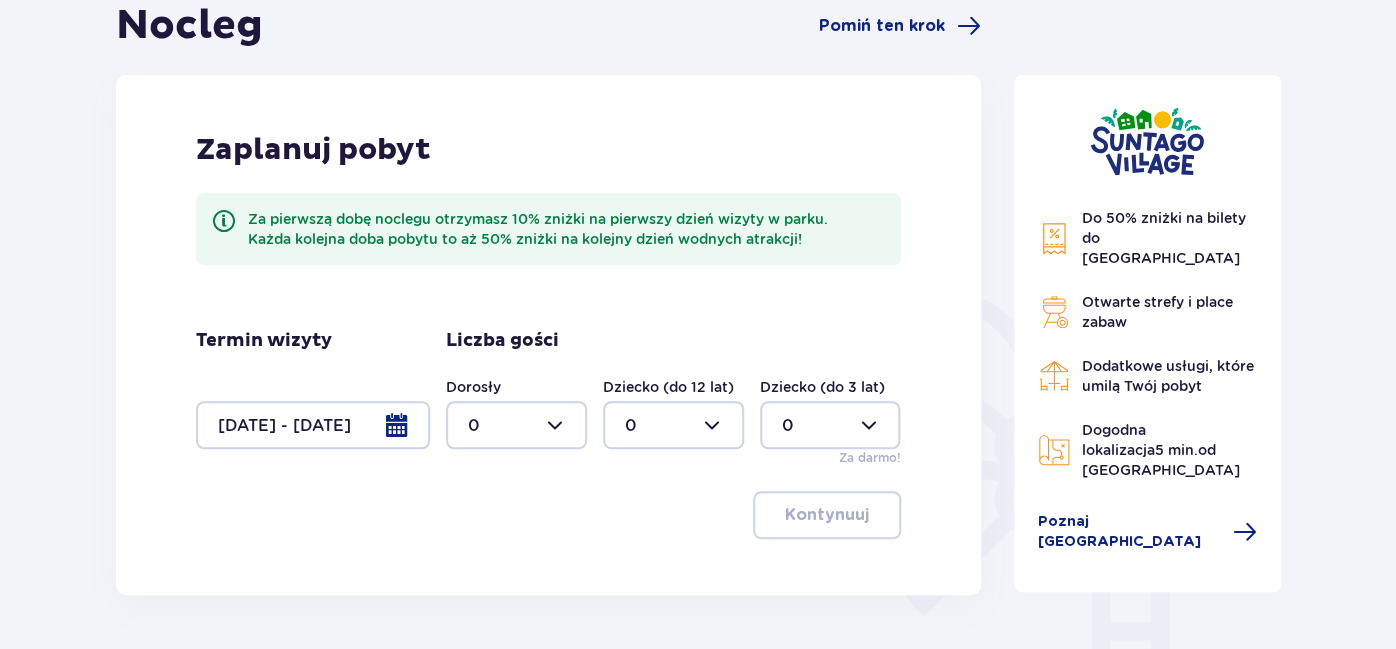 click at bounding box center [516, 425] 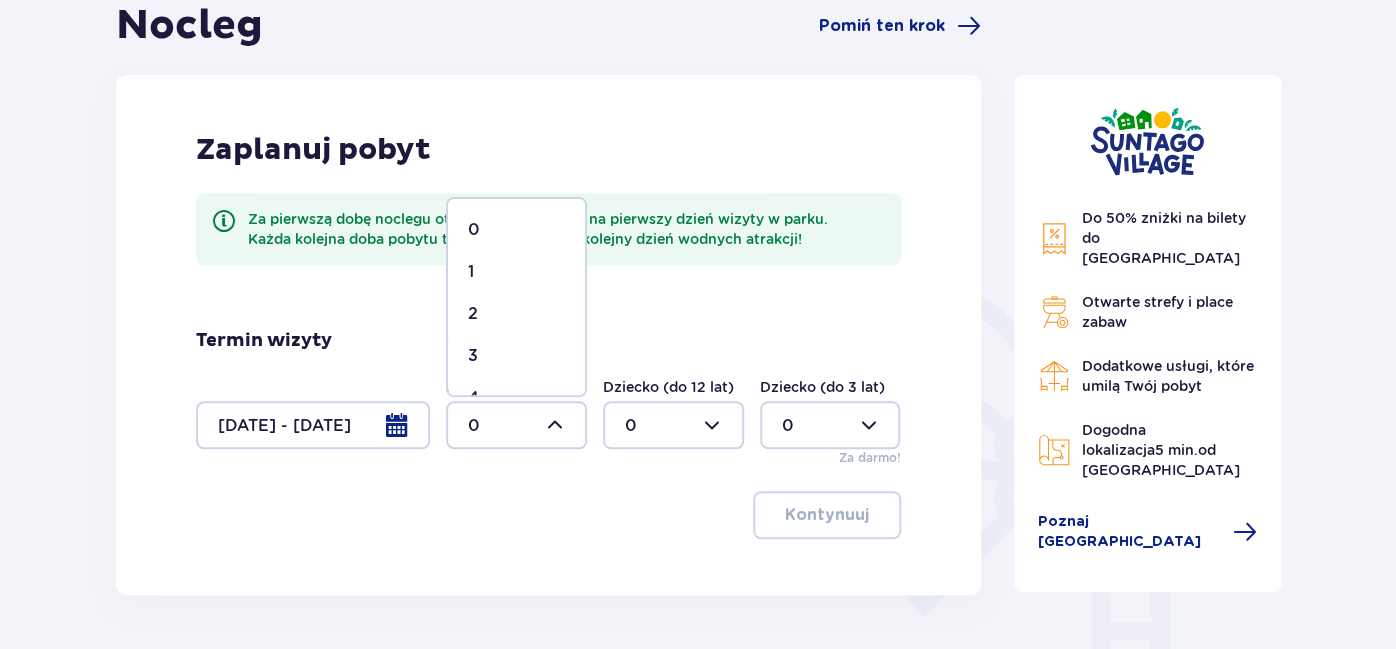 click on "2" at bounding box center (516, 314) 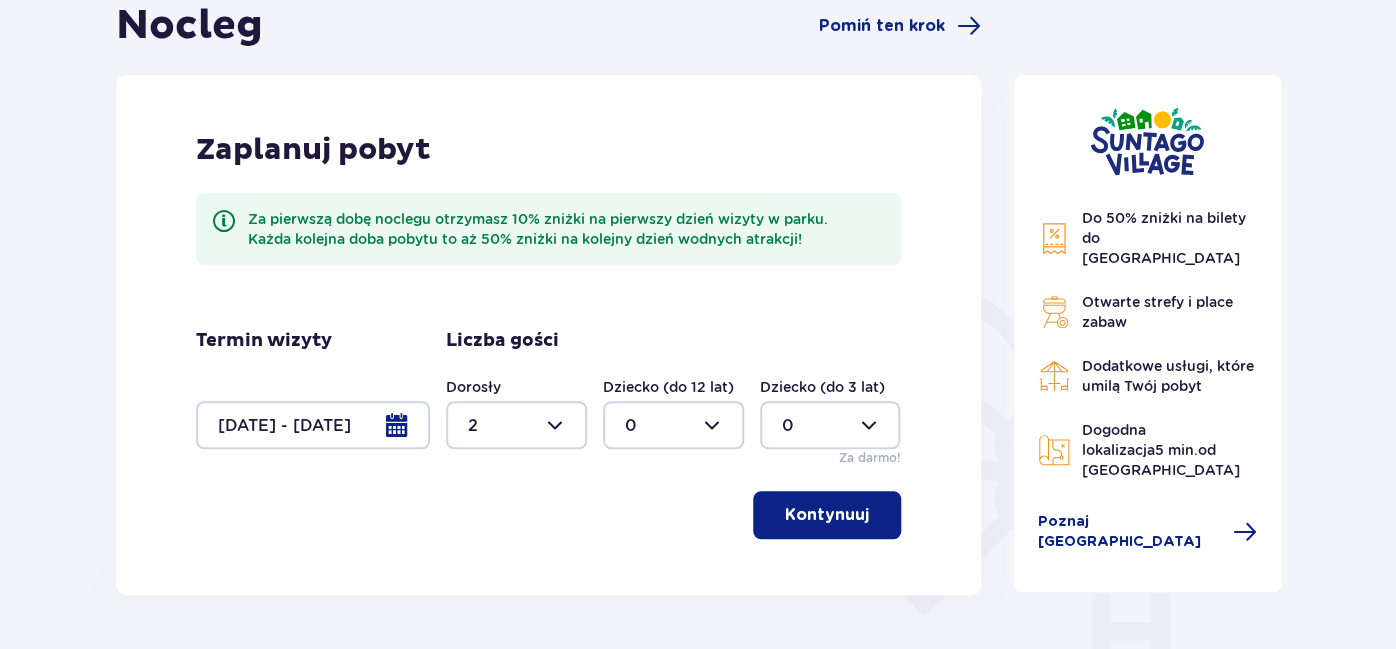 click at bounding box center [516, 425] 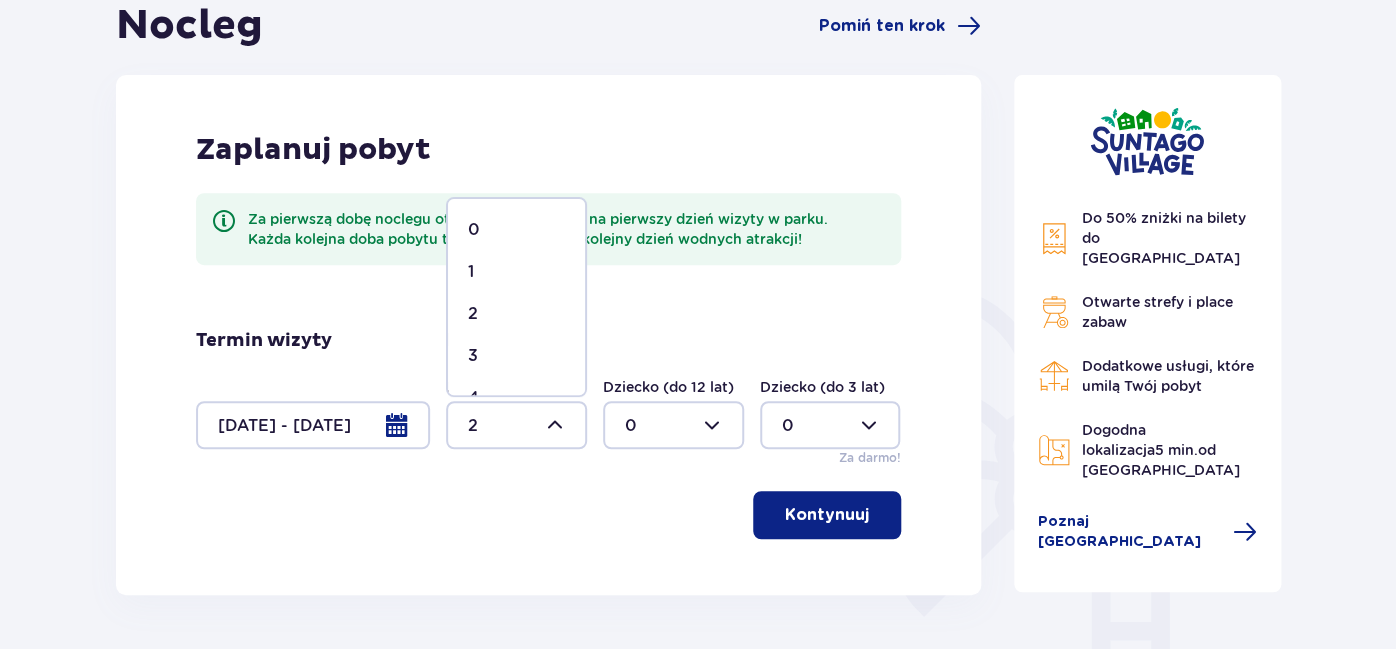 click on "3" at bounding box center (516, 356) 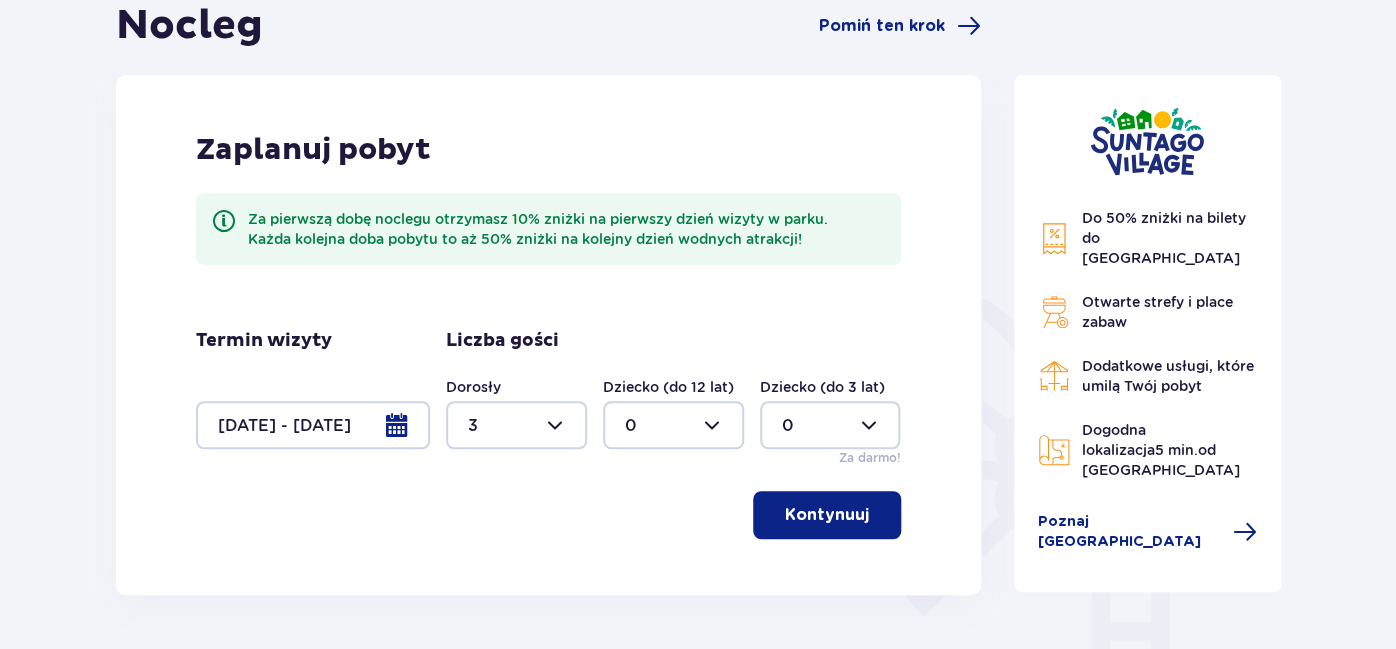 click on "Kontynuuj" at bounding box center [827, 515] 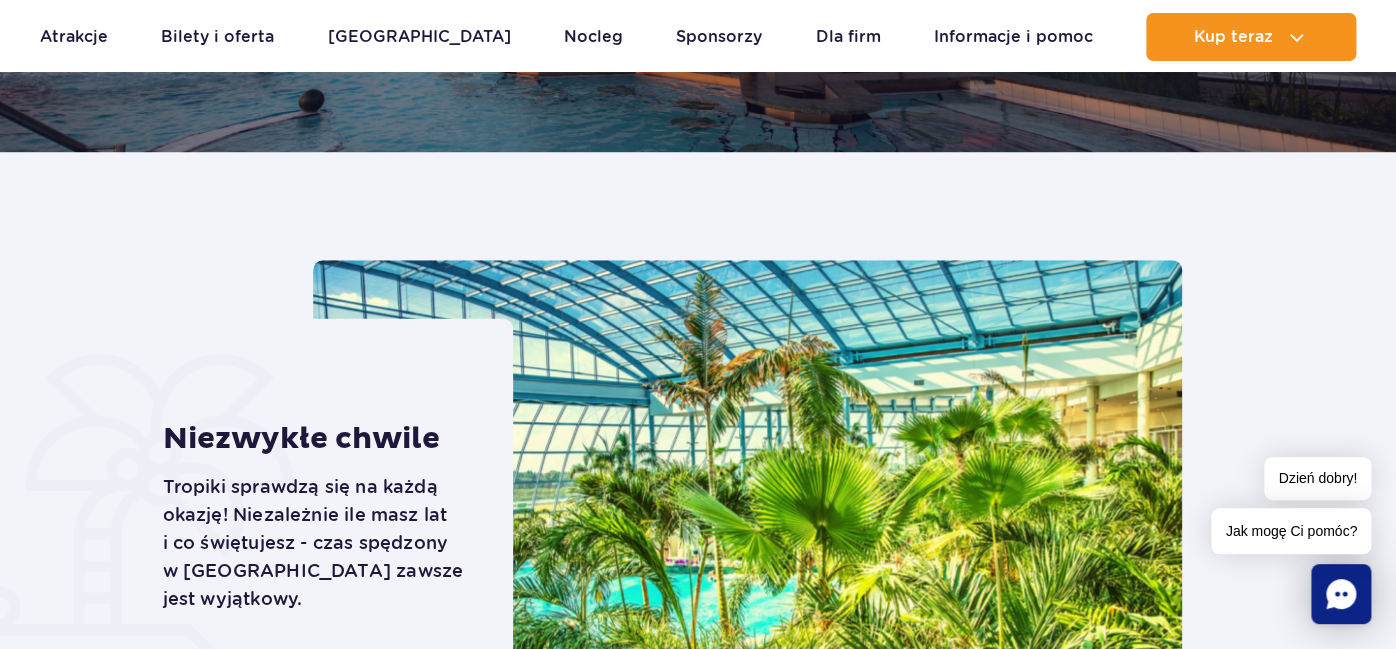 scroll, scrollTop: 105, scrollLeft: 0, axis: vertical 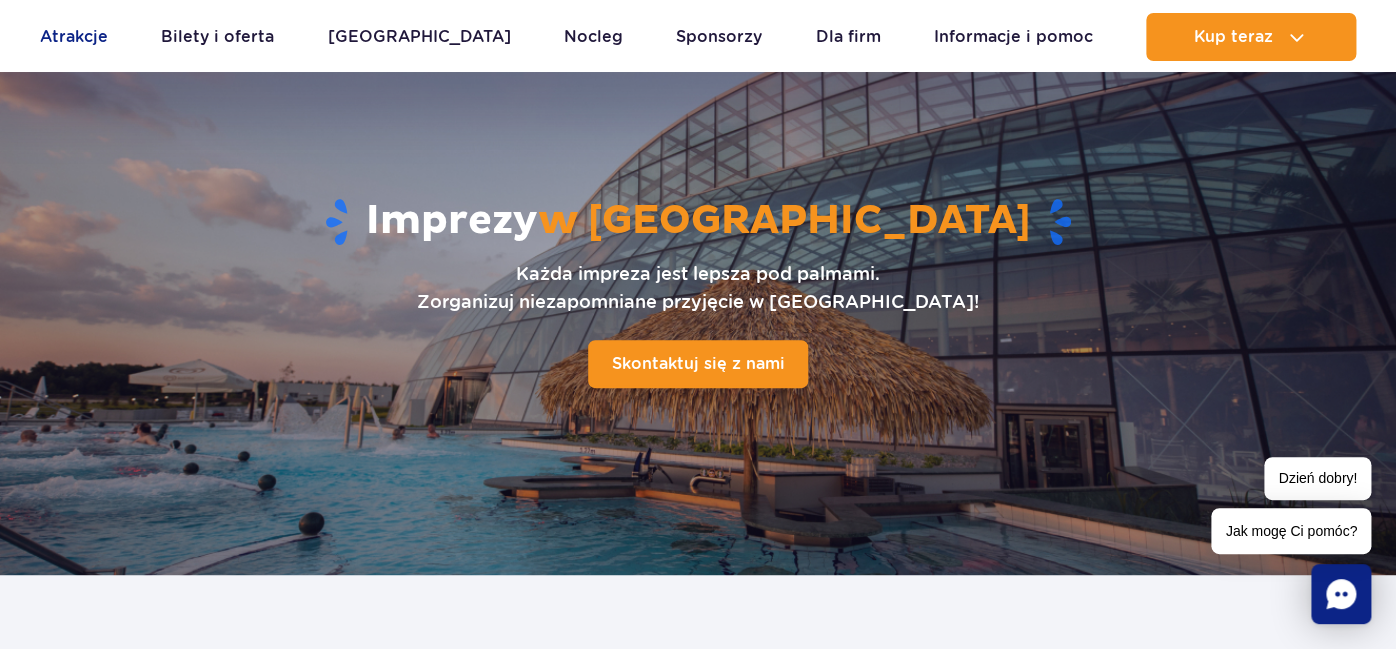 click on "Atrakcje" at bounding box center (74, 37) 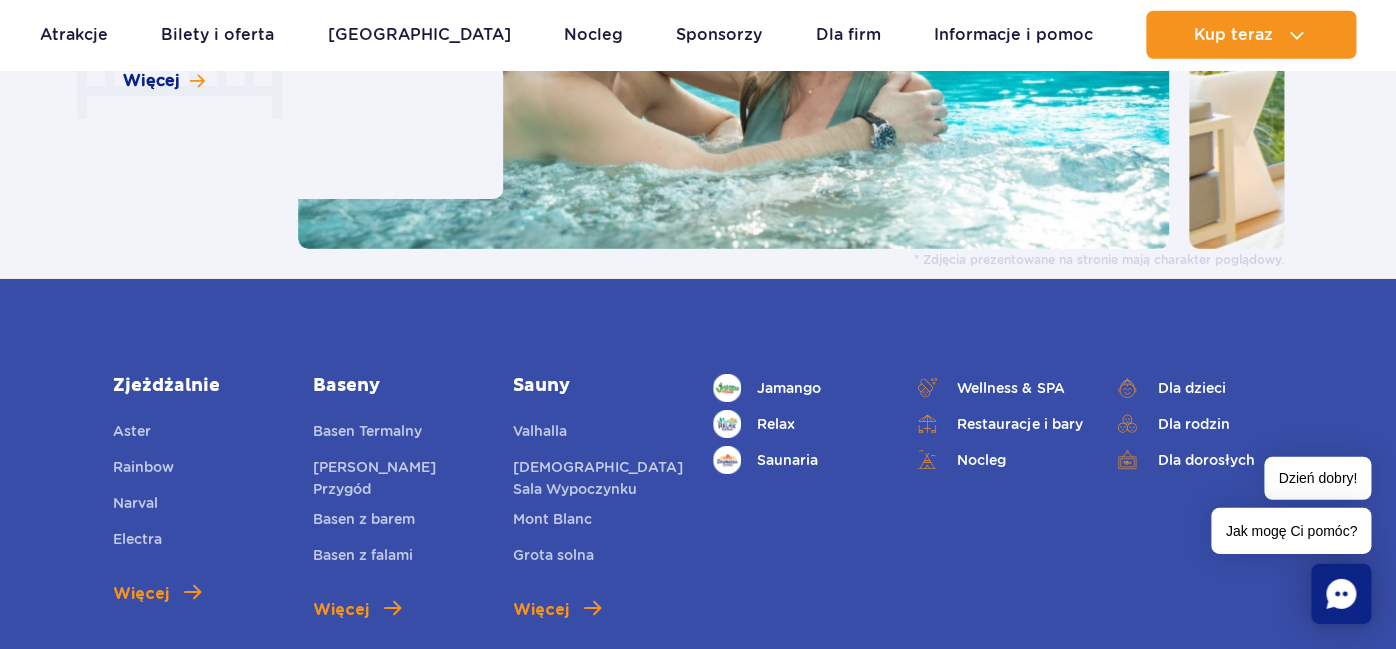 scroll, scrollTop: 2640, scrollLeft: 0, axis: vertical 